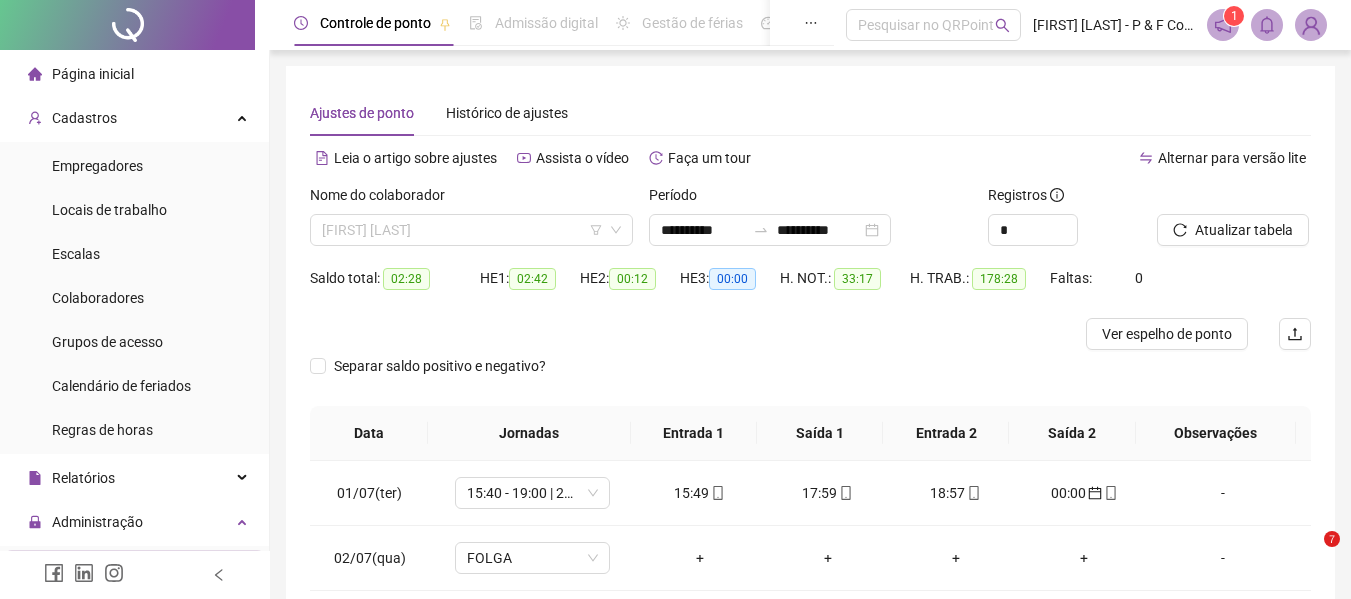 scroll, scrollTop: 0, scrollLeft: 0, axis: both 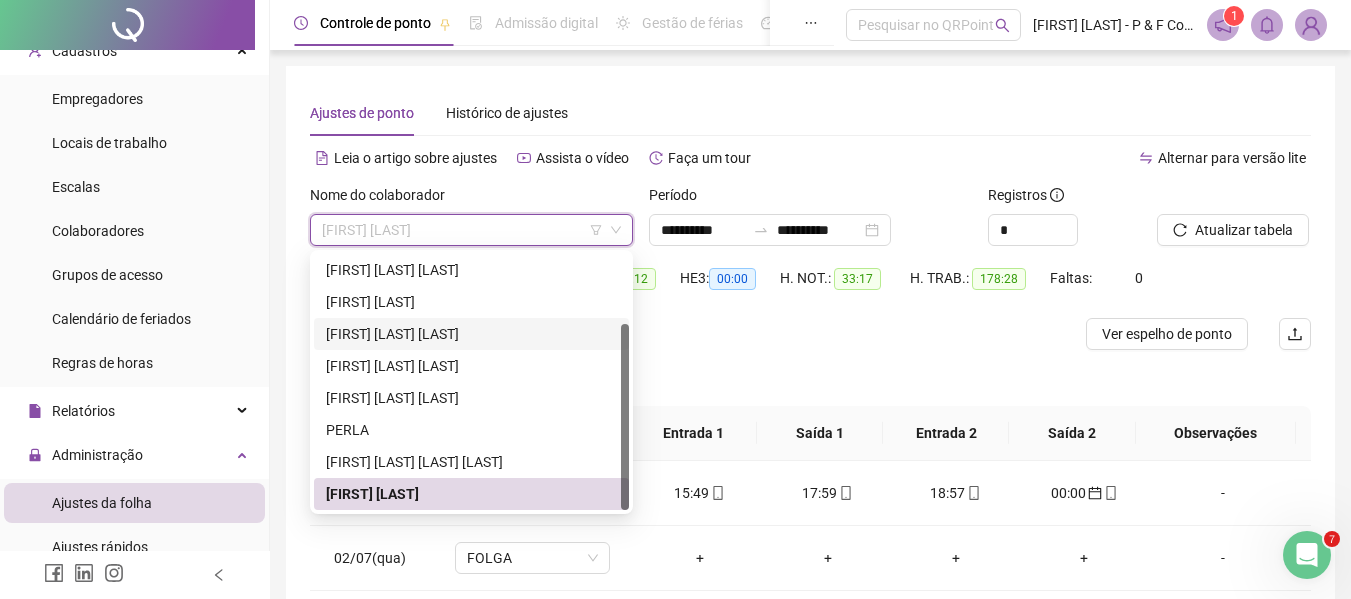 click on "[FIRST] [LAST] [LAST]" at bounding box center [471, 334] 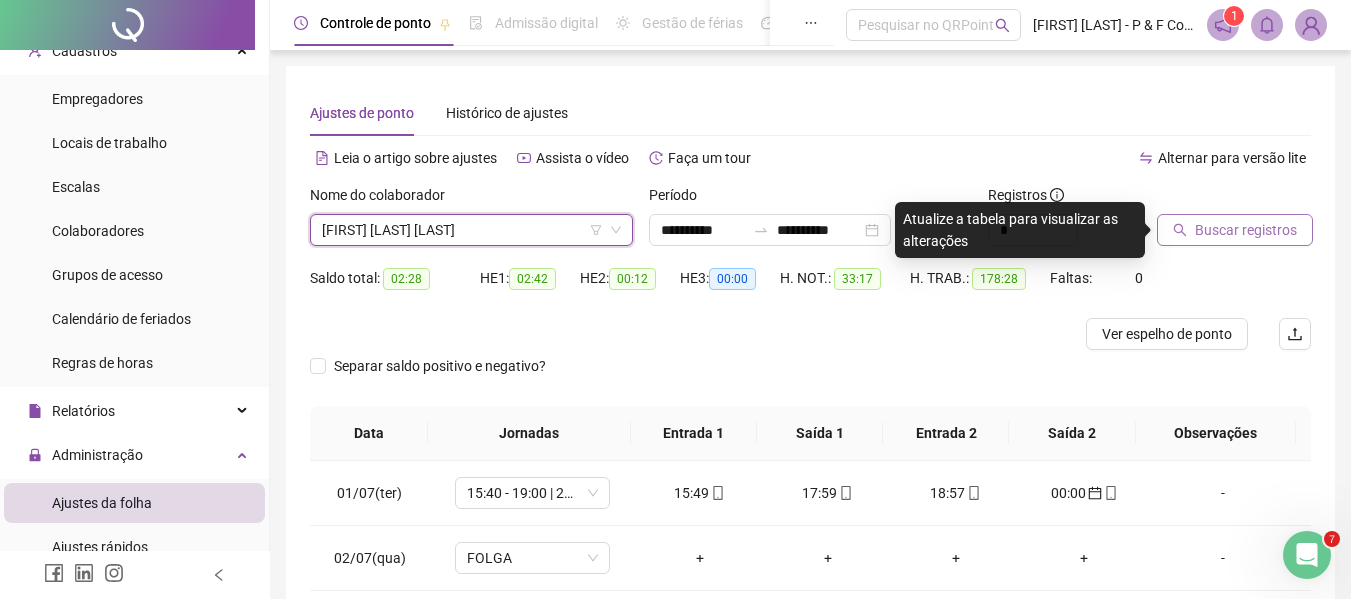 click on "Buscar registros" at bounding box center (1246, 230) 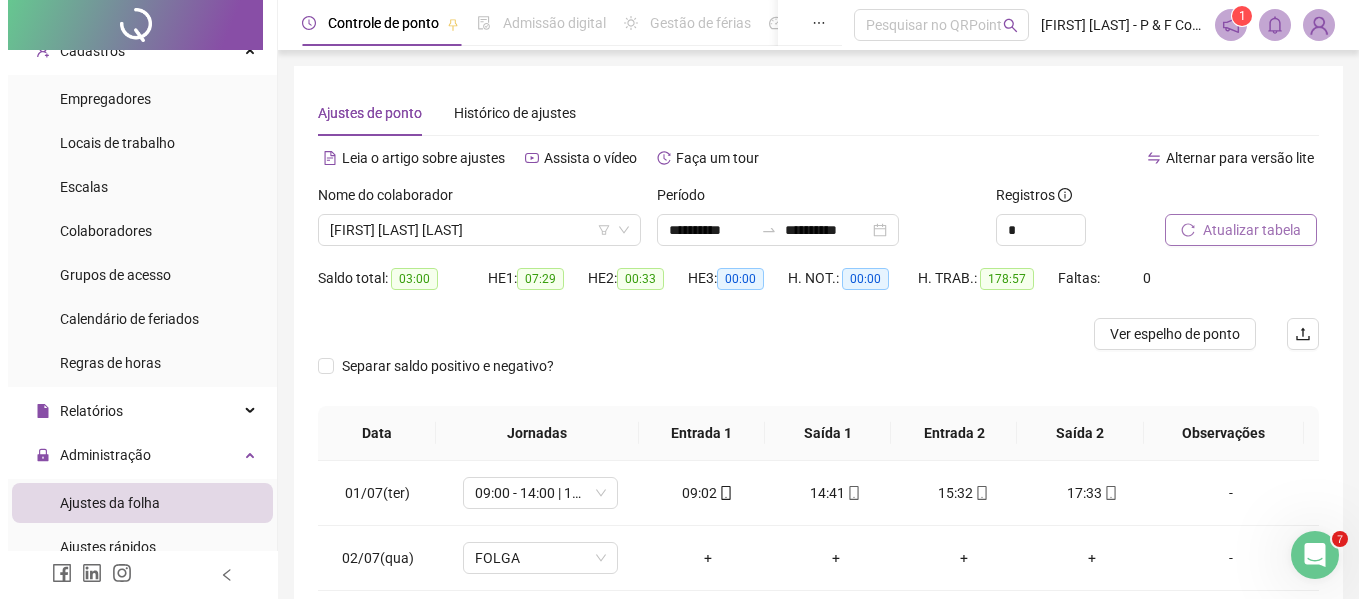 scroll, scrollTop: 133, scrollLeft: 0, axis: vertical 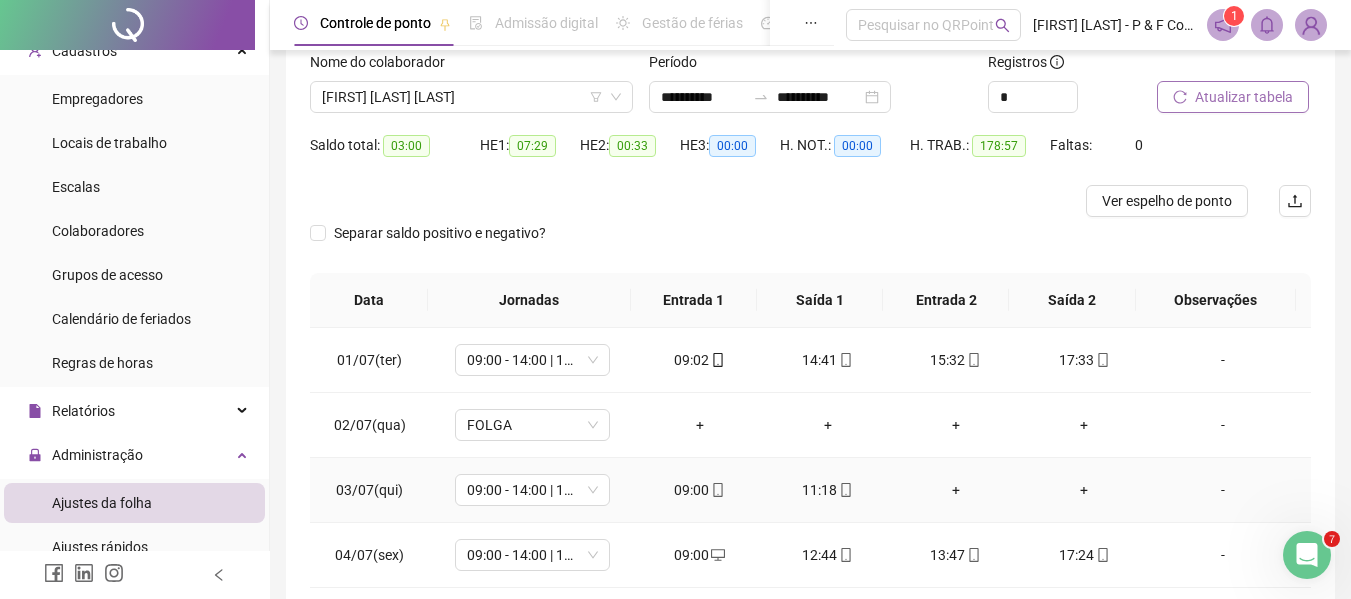 click on "-" at bounding box center (1223, 490) 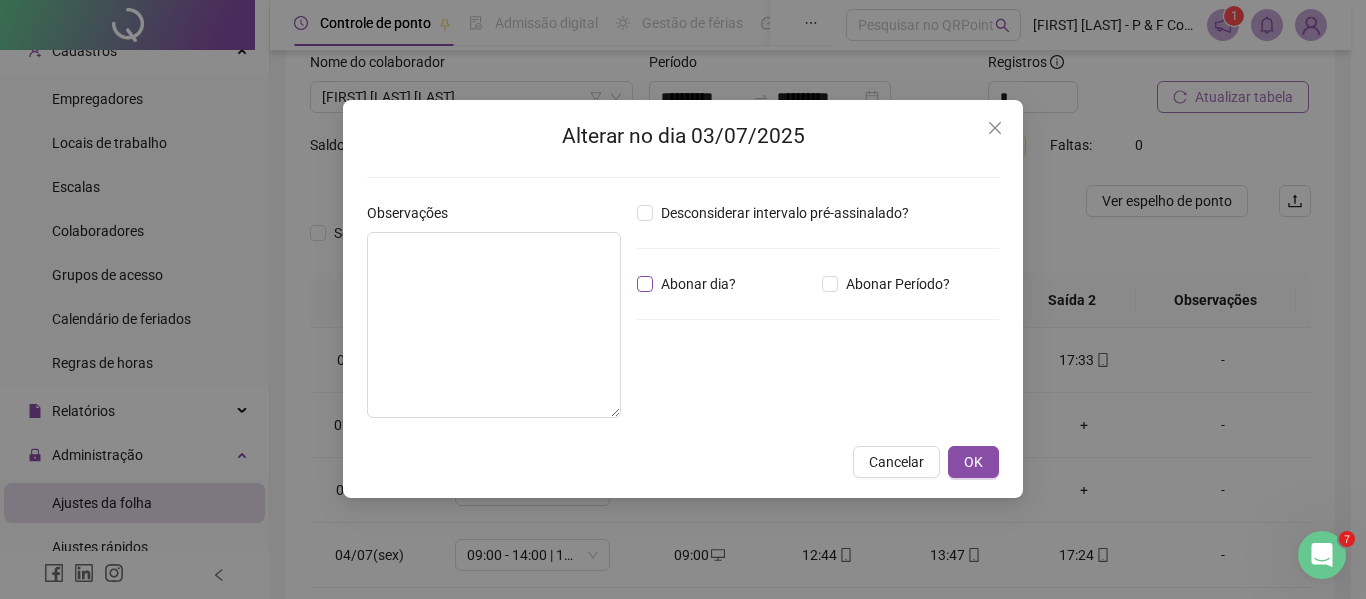 click on "Abonar dia?" at bounding box center [698, 284] 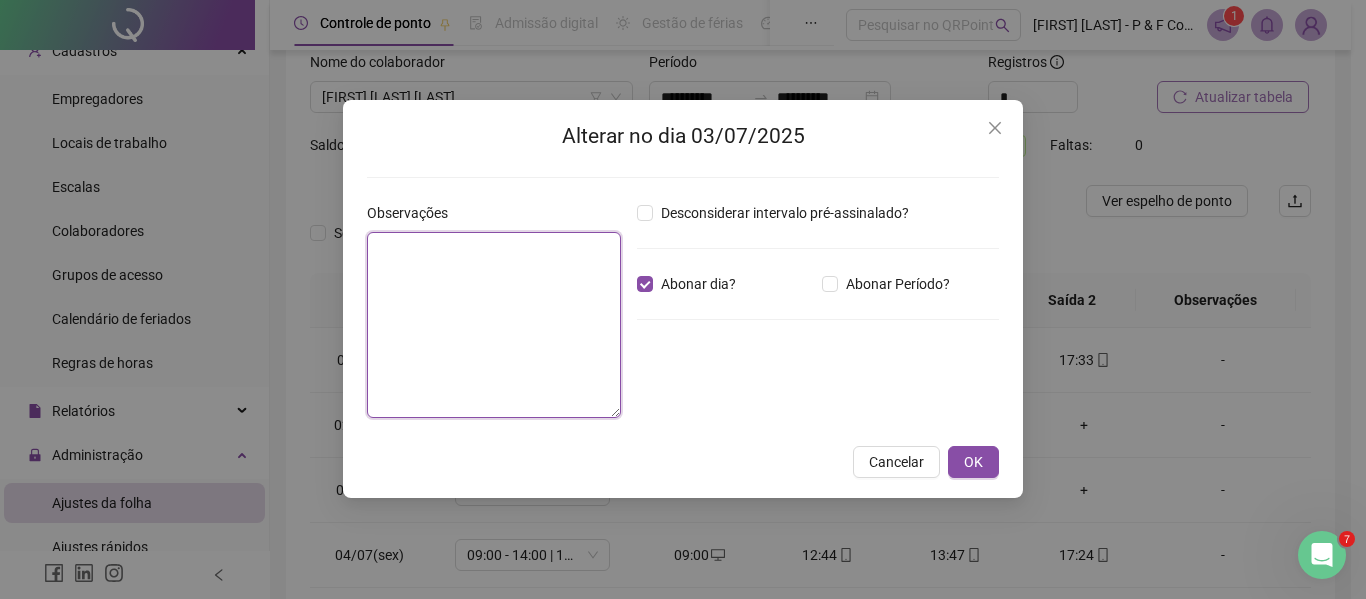 click at bounding box center [494, 325] 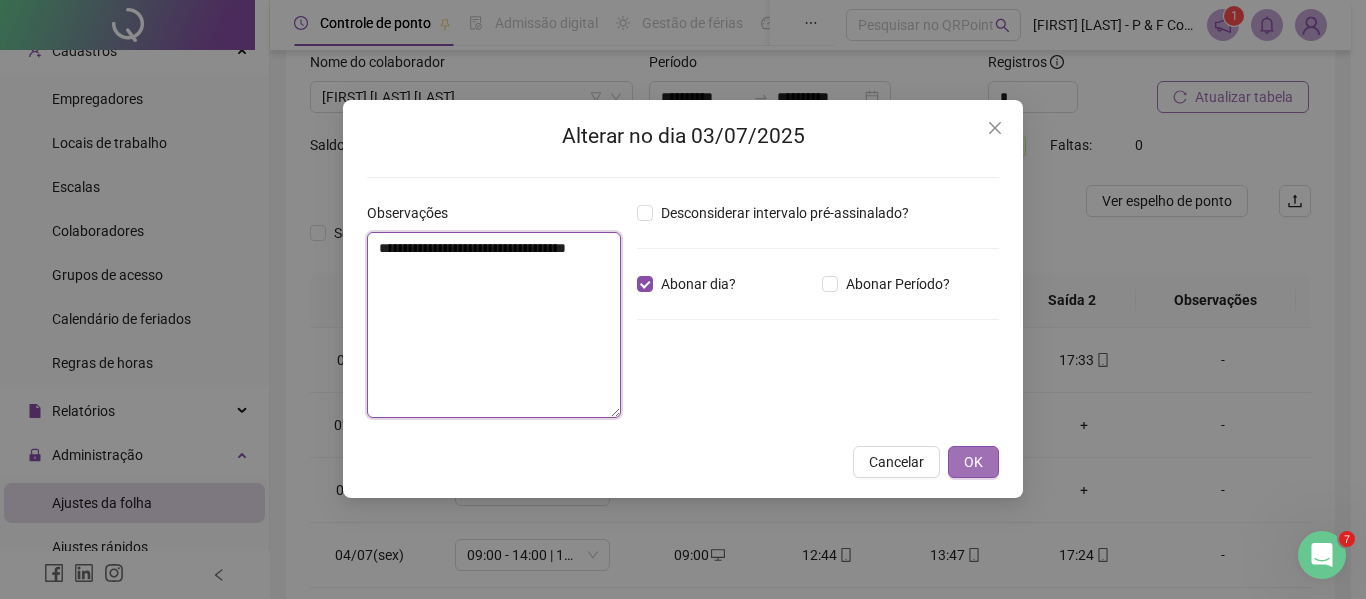 type on "**********" 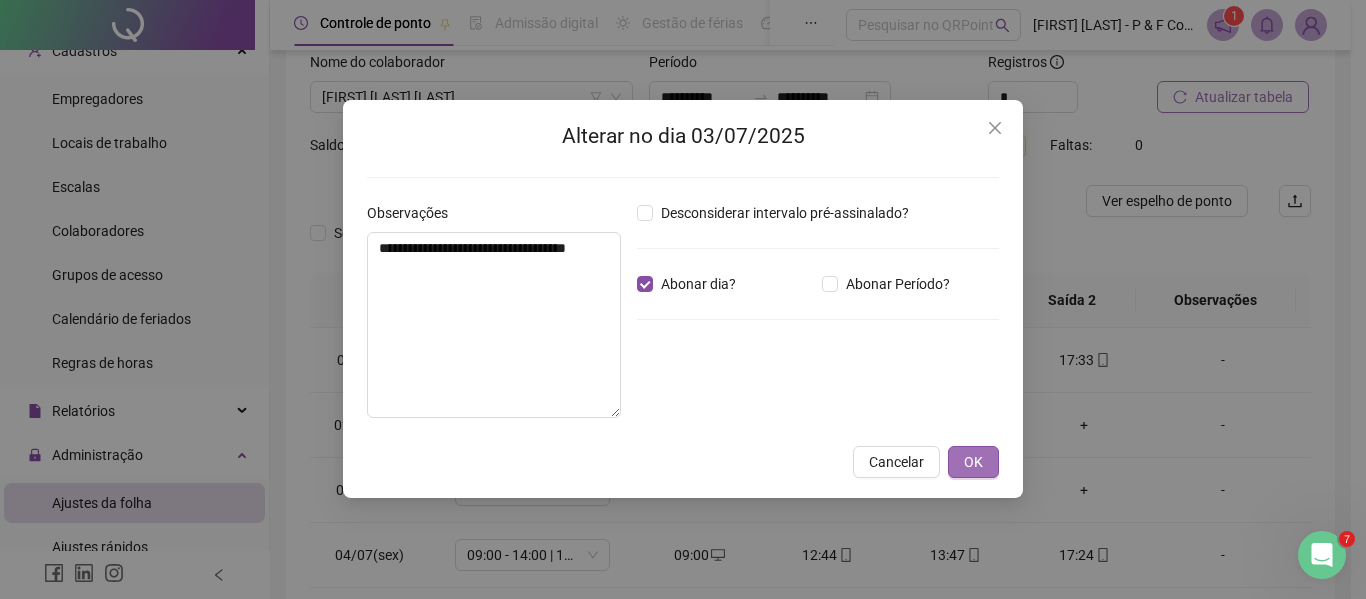 click on "OK" at bounding box center [973, 462] 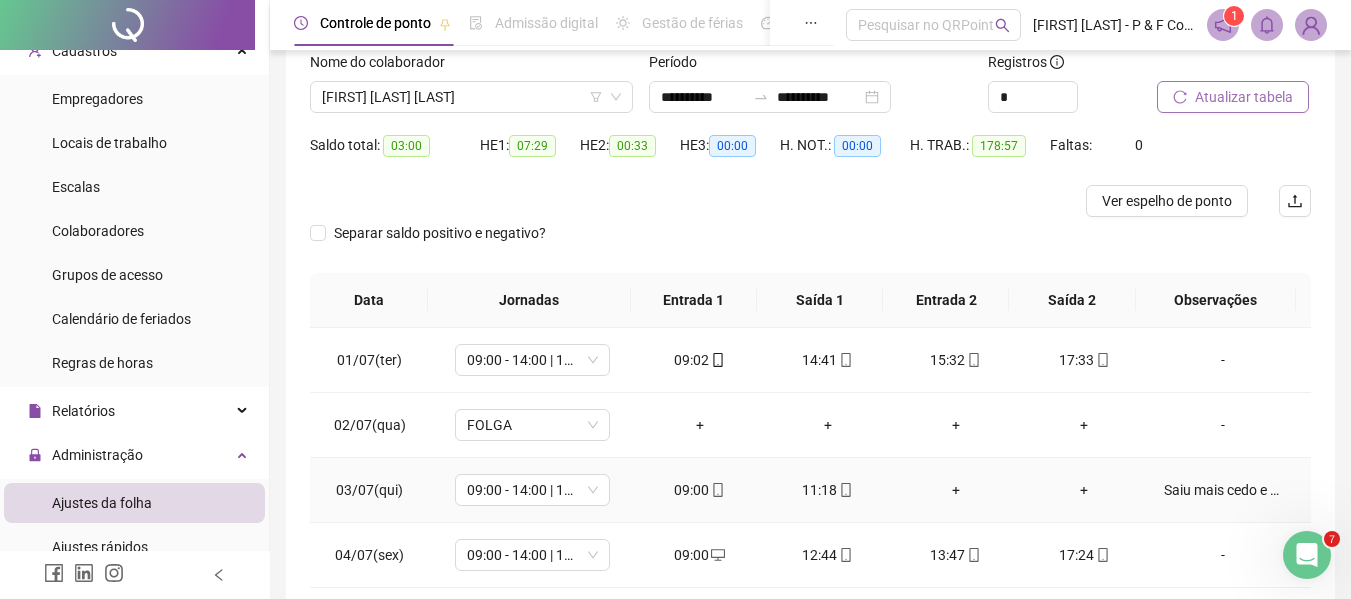 click on "Saiu mais cedo e apresentou atestado." at bounding box center [1223, 490] 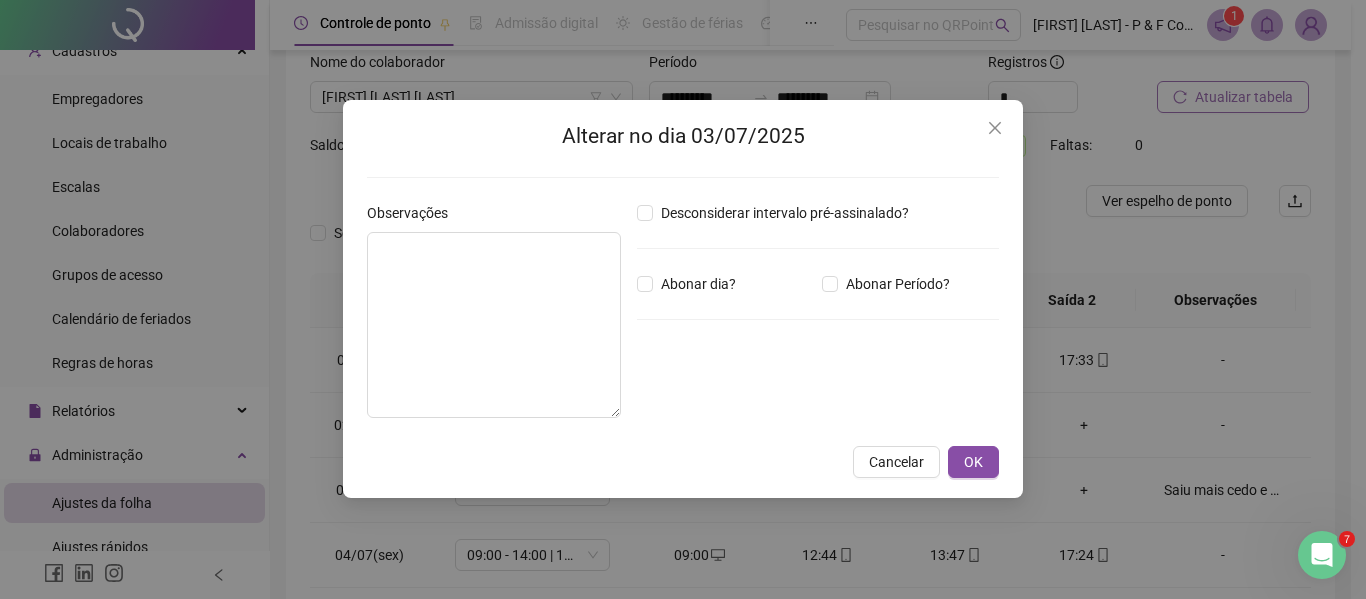 type on "**********" 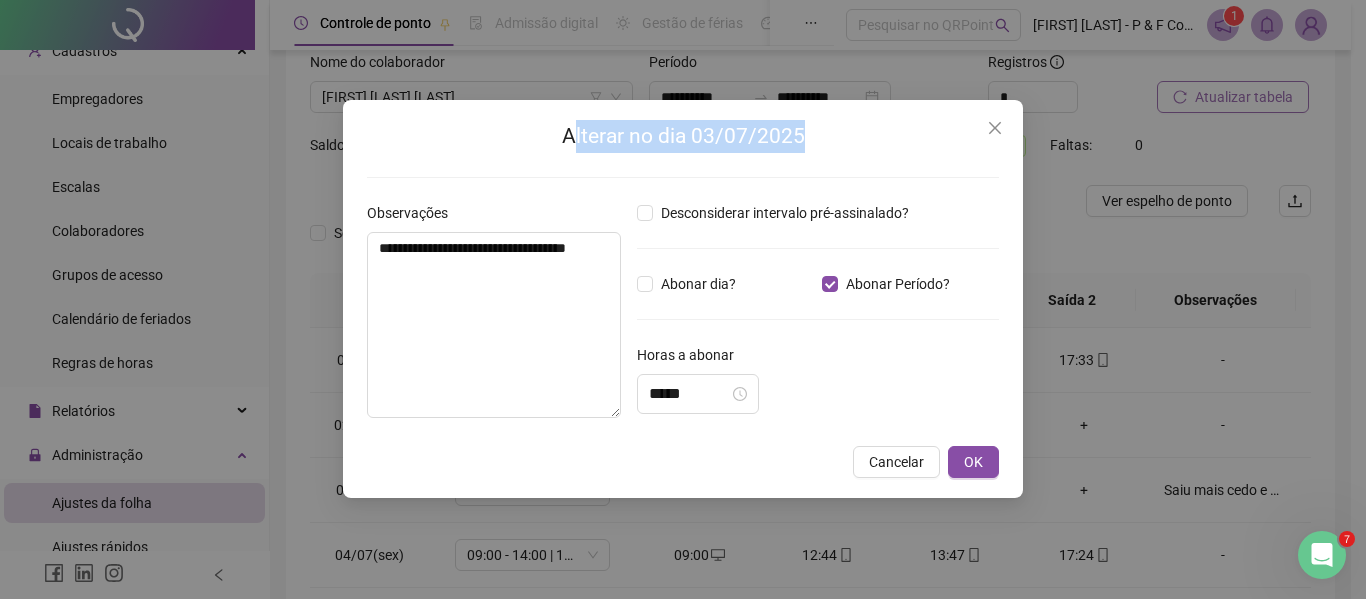 drag, startPoint x: 817, startPoint y: 117, endPoint x: 571, endPoint y: 35, distance: 259.30676 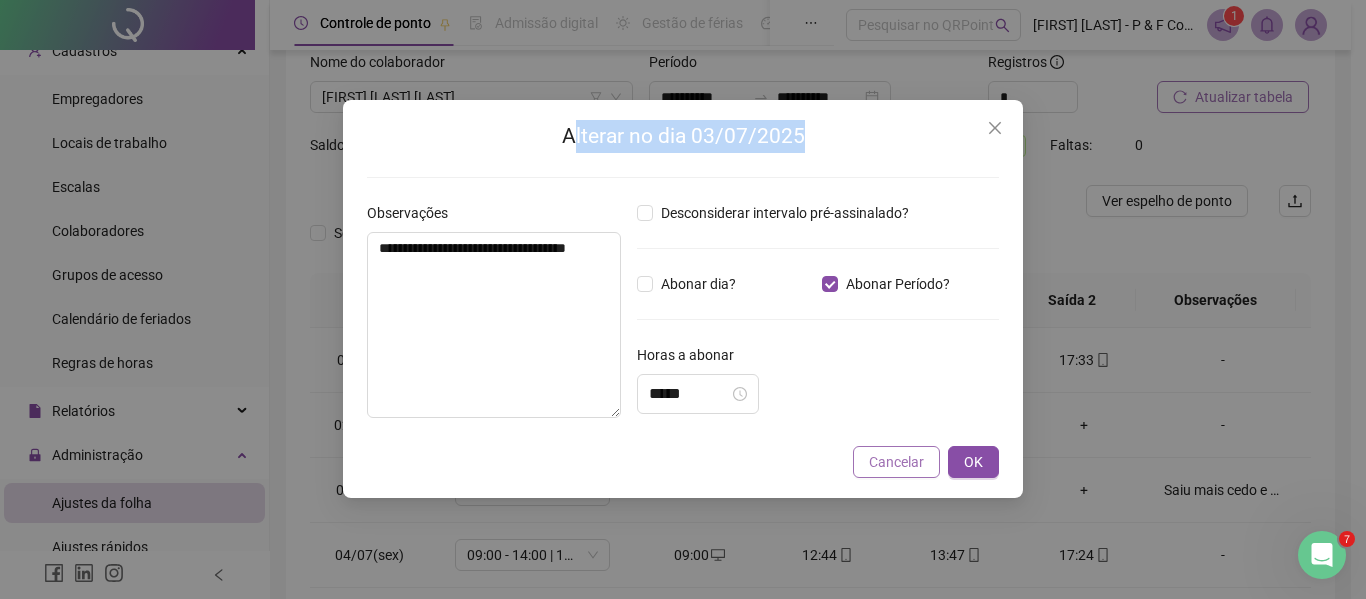 click on "Cancelar" at bounding box center [896, 462] 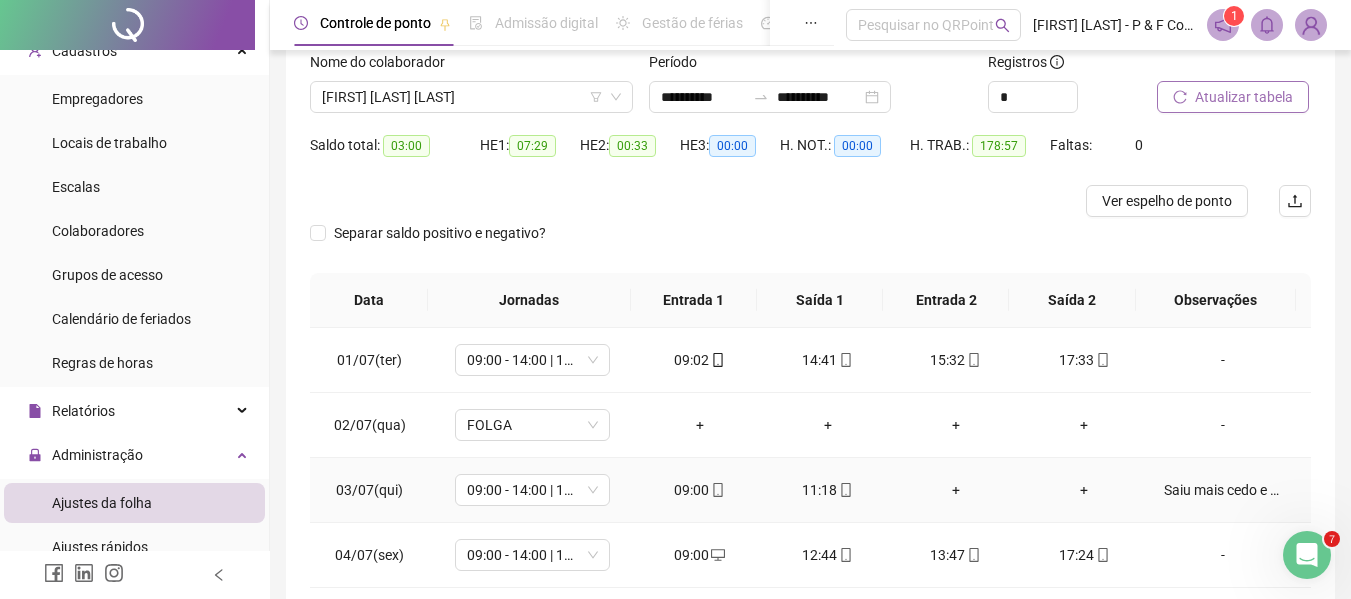 click on "Saiu mais cedo e apresentou atestado." at bounding box center [1223, 490] 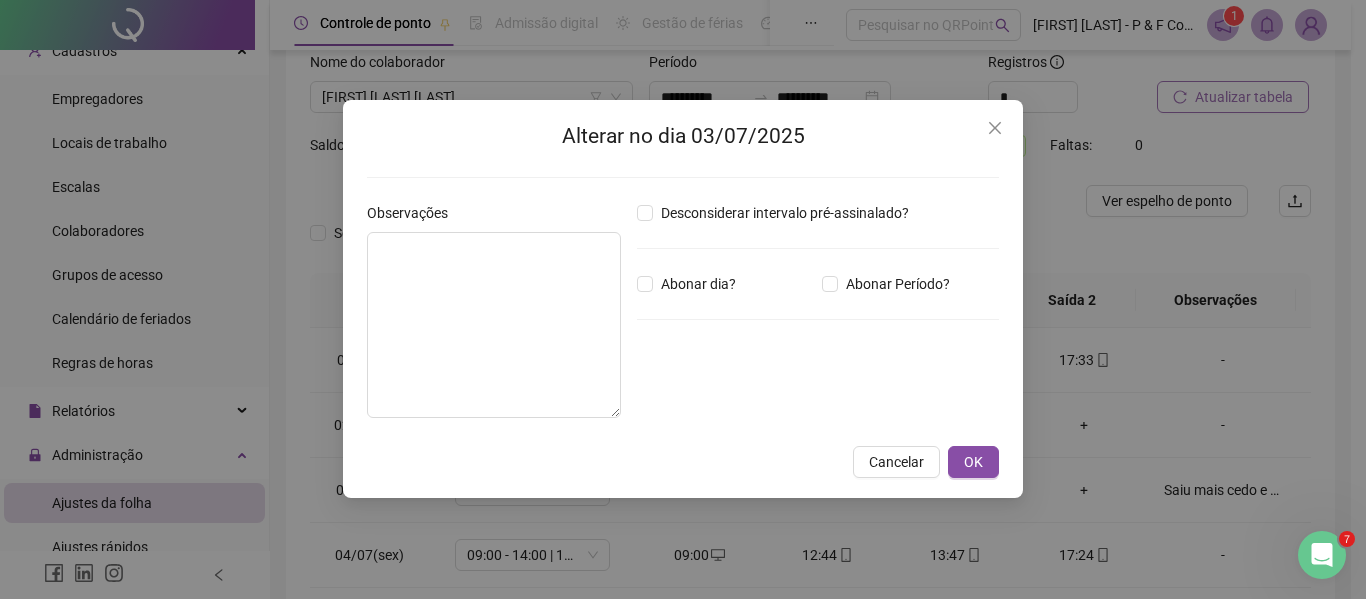 type on "**********" 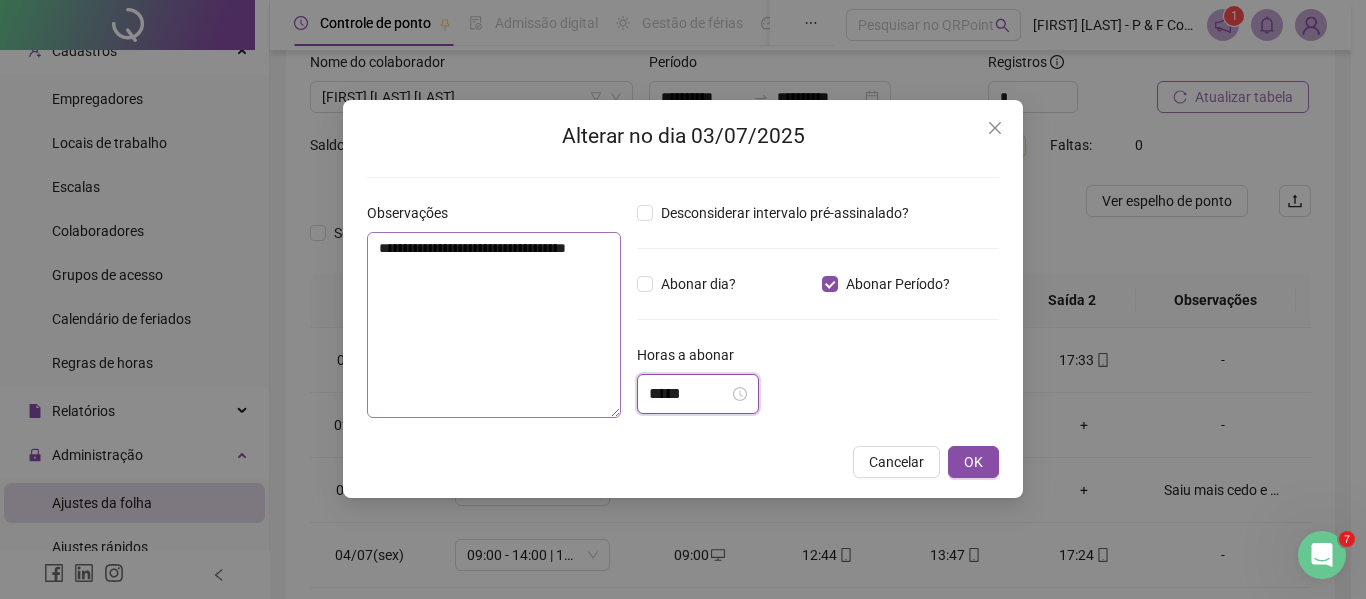drag, startPoint x: 700, startPoint y: 401, endPoint x: 593, endPoint y: 354, distance: 116.86745 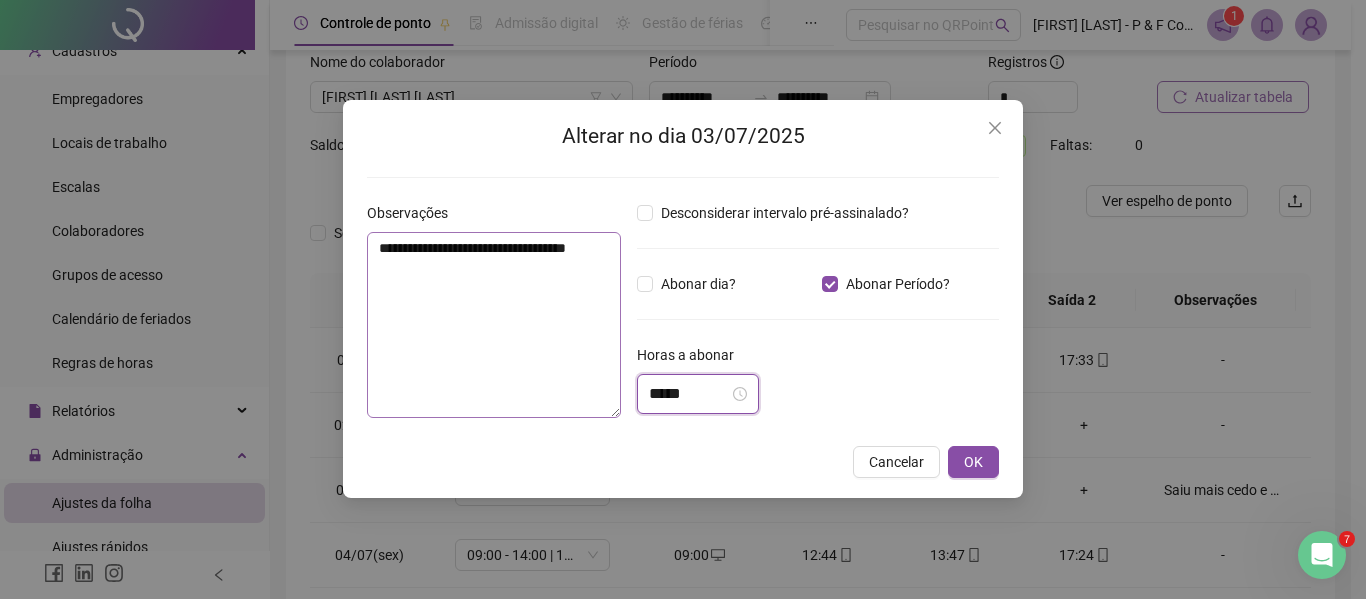 click on "**********" at bounding box center (683, 318) 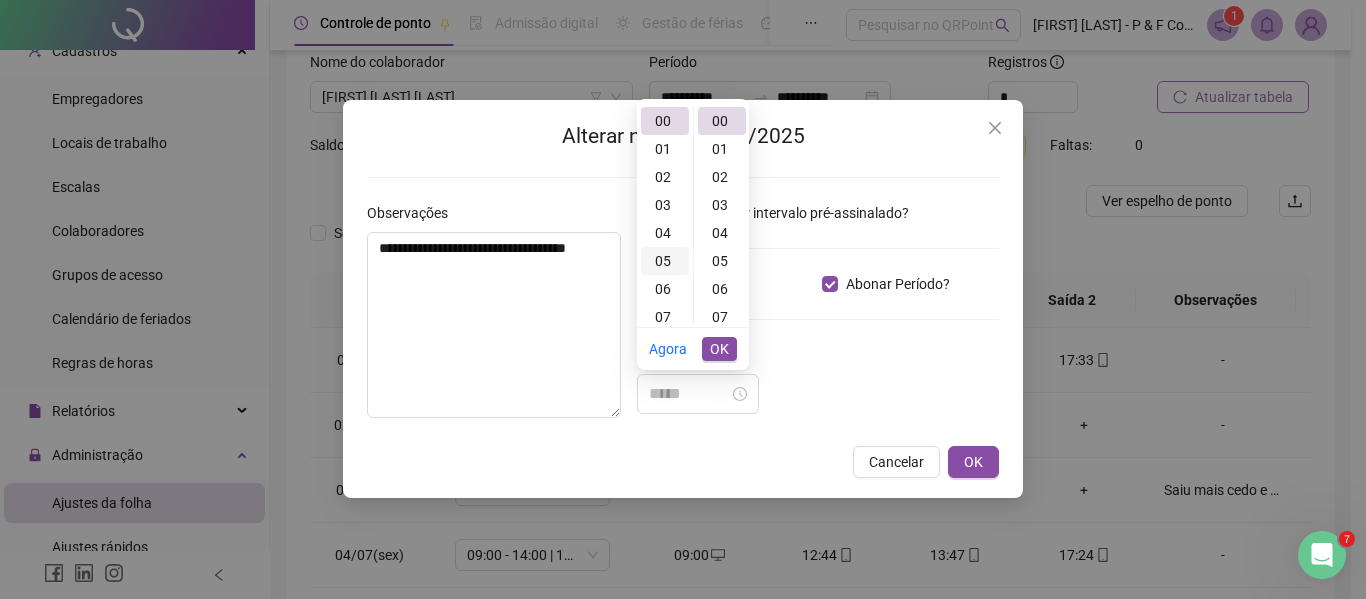 click on "05" at bounding box center (665, 261) 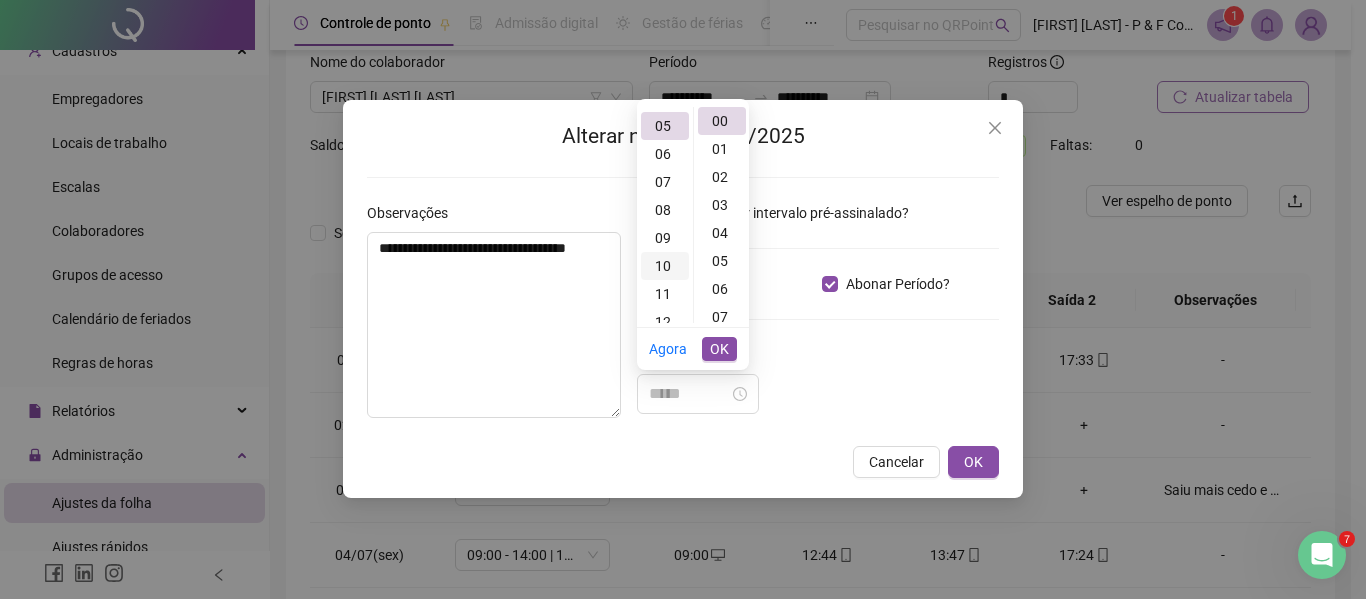 scroll, scrollTop: 140, scrollLeft: 0, axis: vertical 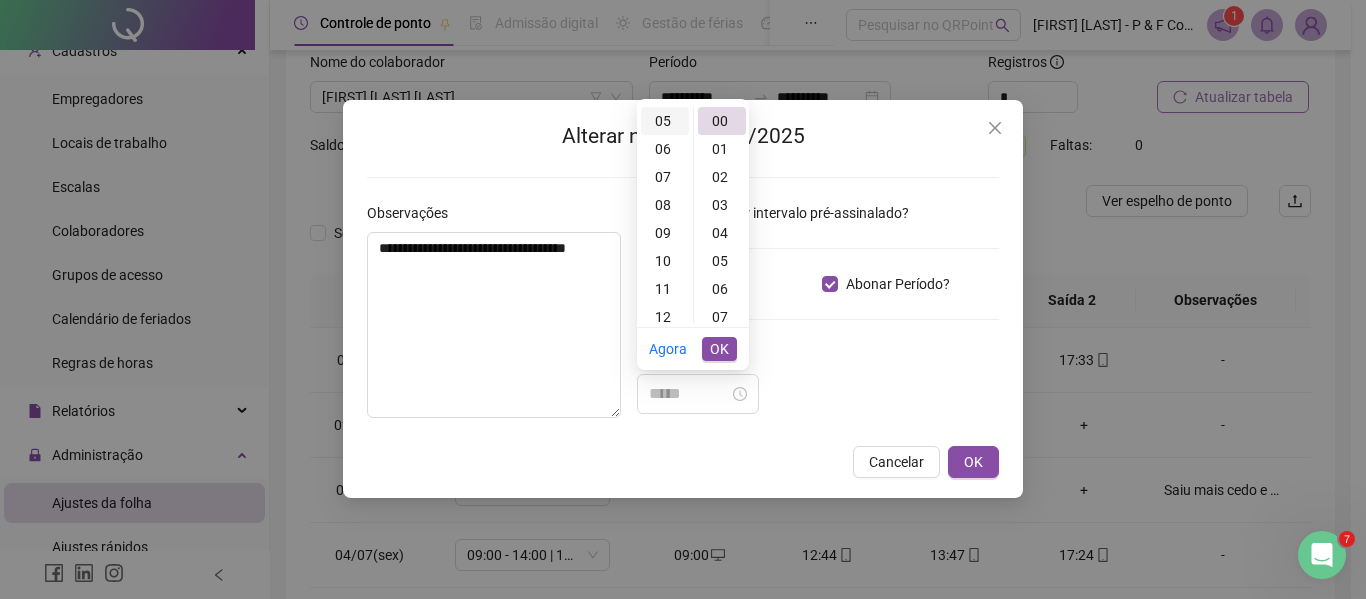 click on "05" at bounding box center (665, 121) 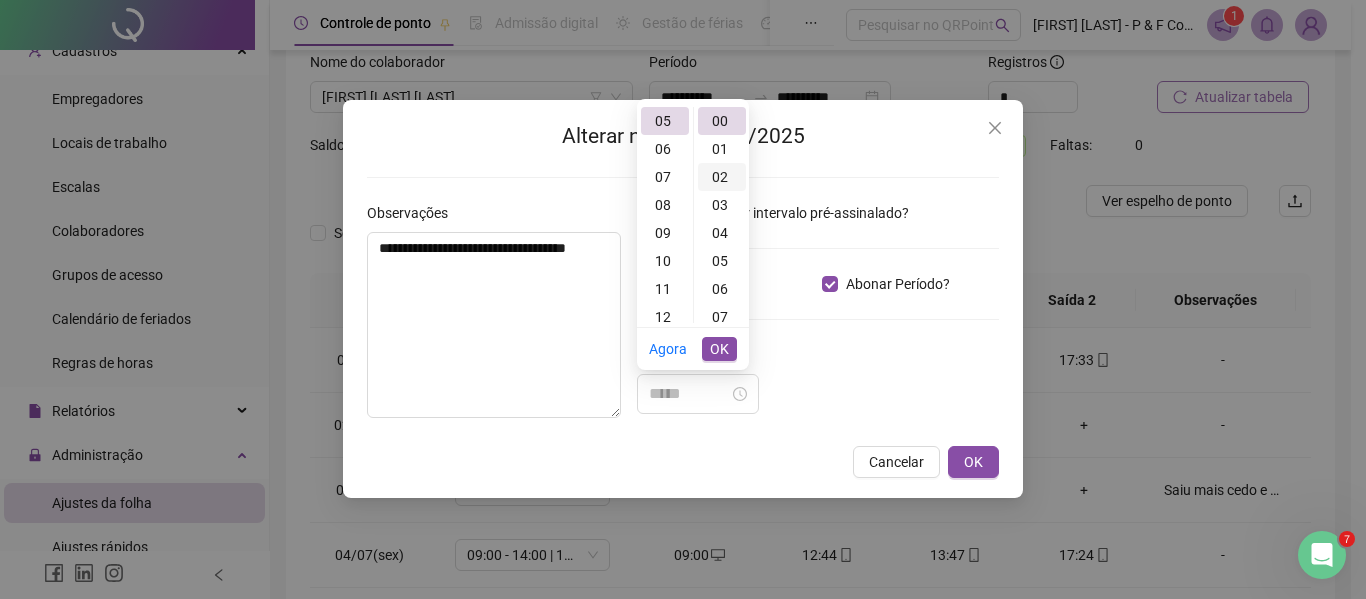 click on "02" at bounding box center (722, 177) 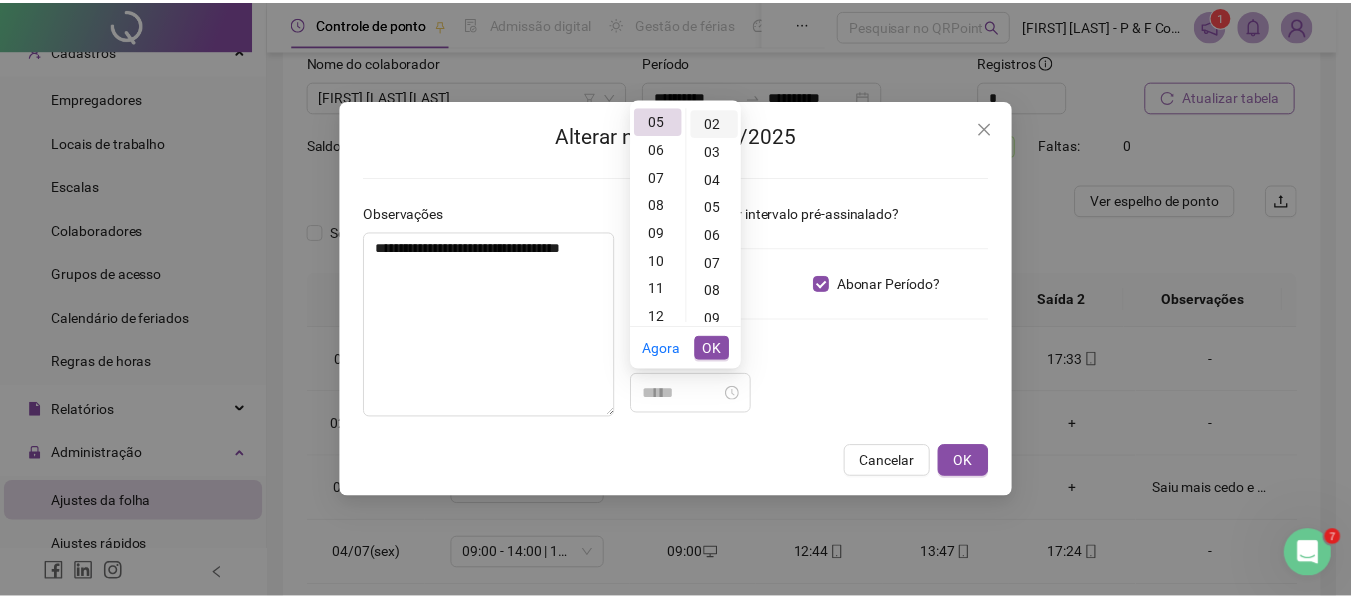scroll, scrollTop: 56, scrollLeft: 0, axis: vertical 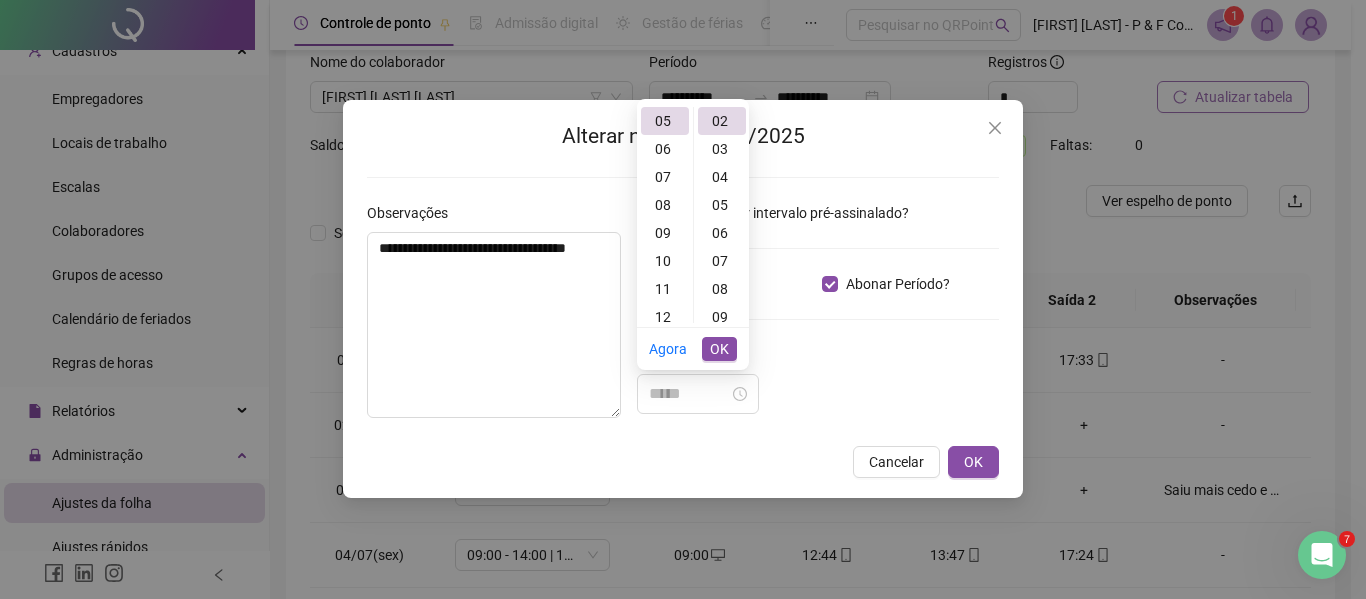 type on "*****" 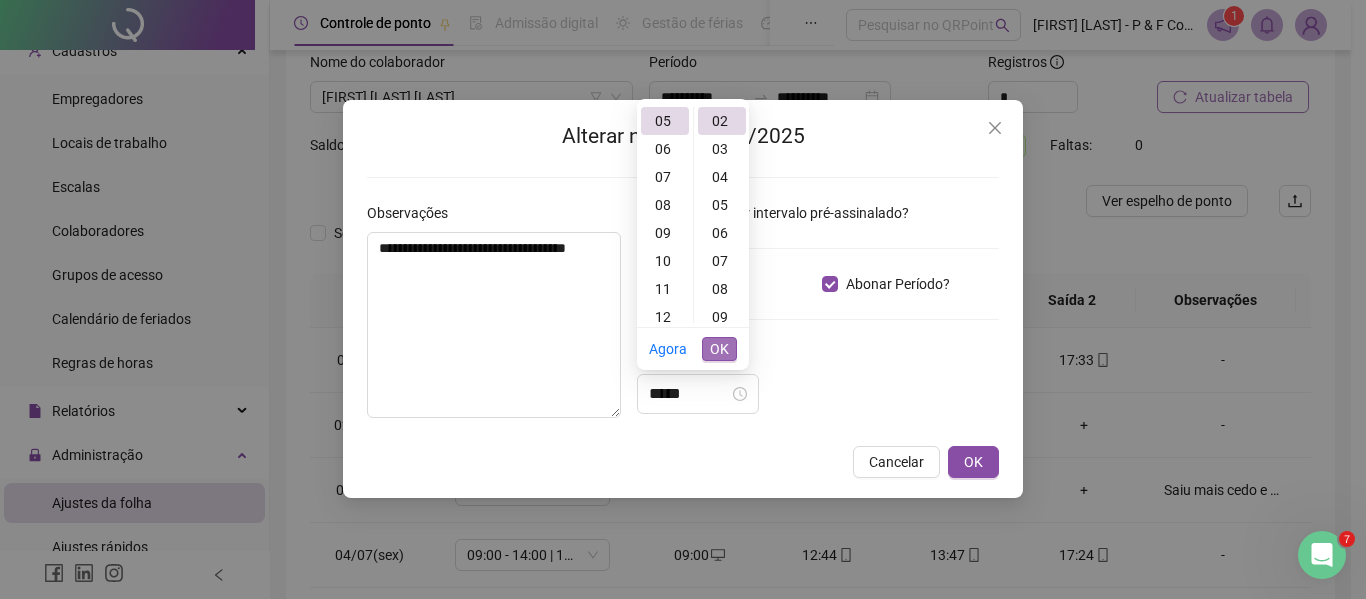 click on "OK" at bounding box center (719, 349) 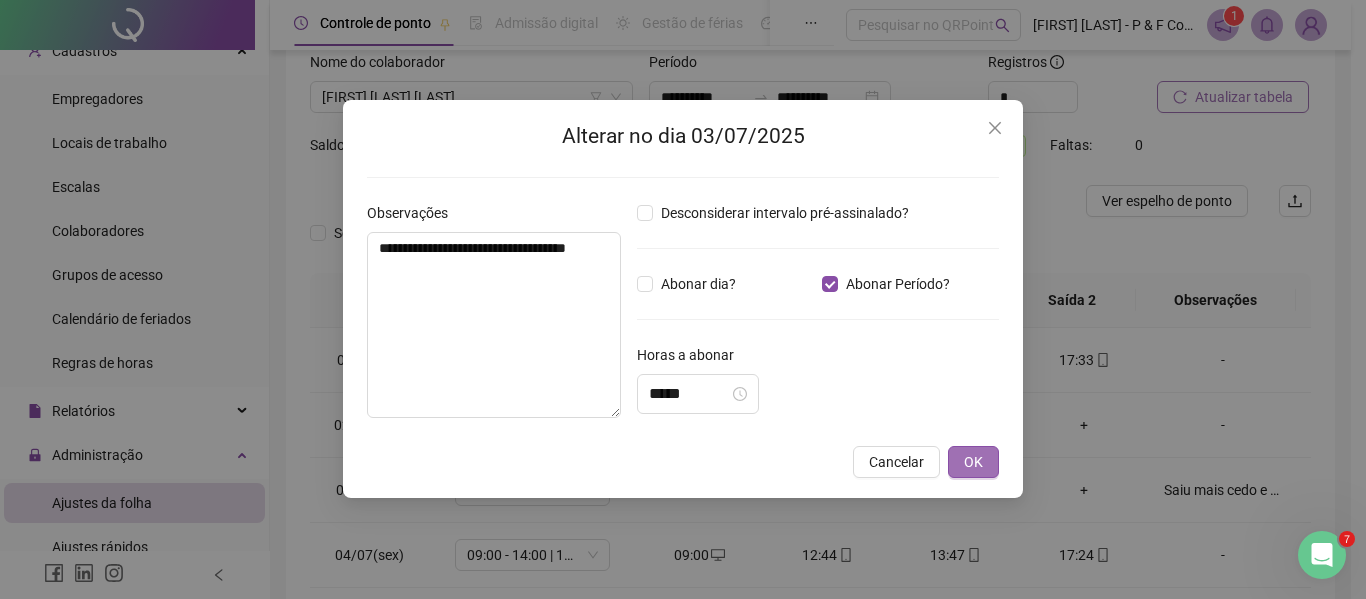 click on "OK" at bounding box center [973, 462] 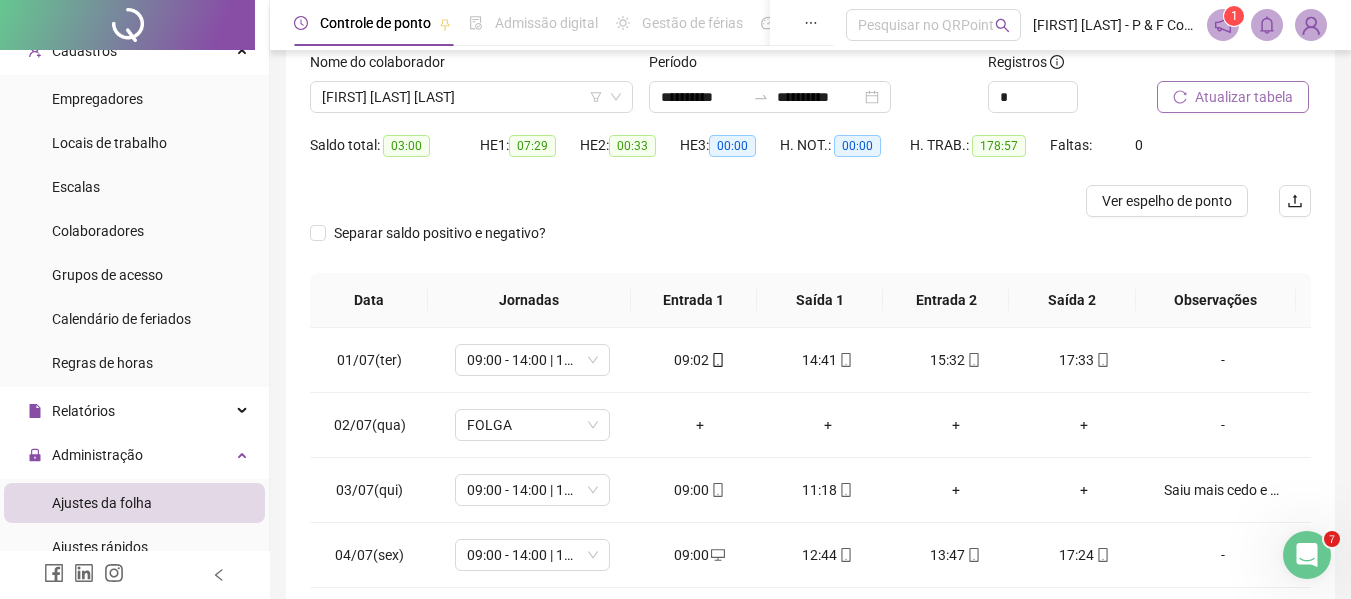 click on "Atualizar tabela" at bounding box center [1244, 97] 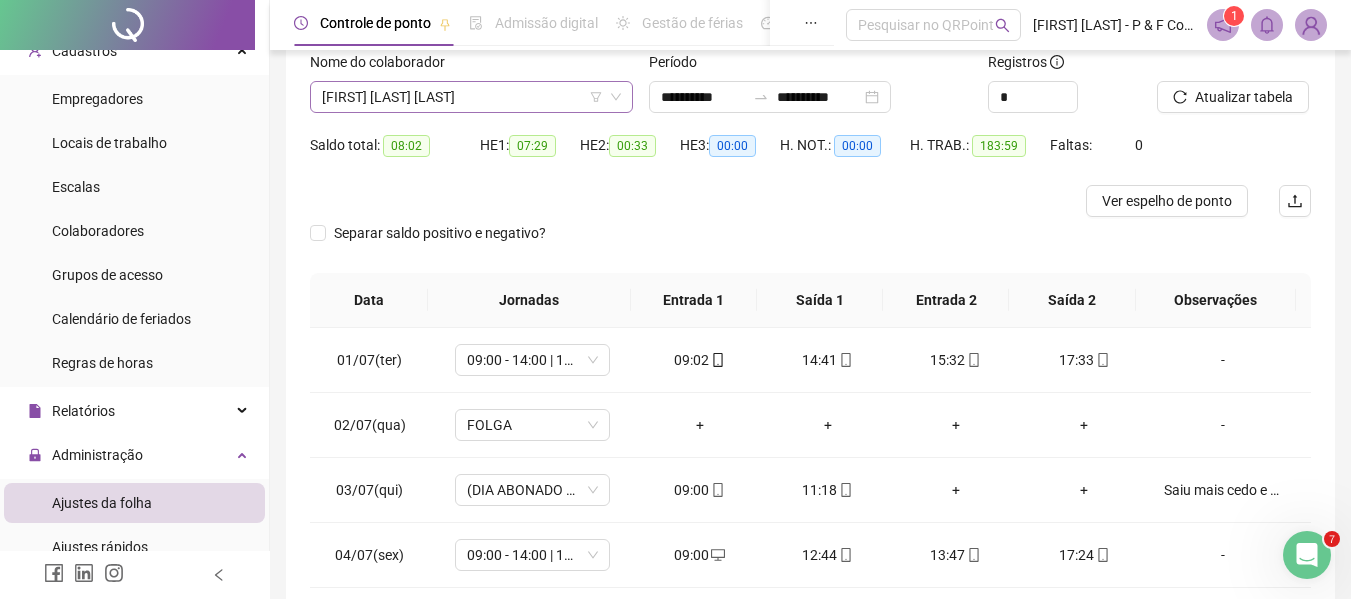 click on "[FIRST] [LAST] [LAST]" at bounding box center [471, 97] 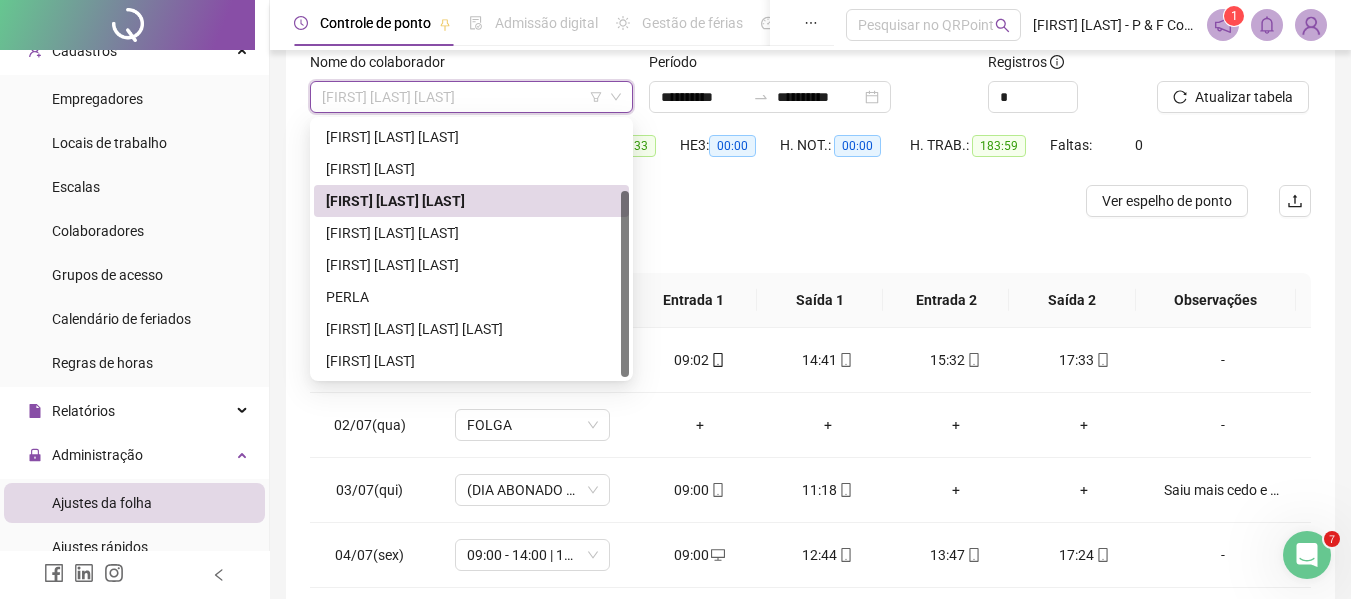 scroll, scrollTop: 29, scrollLeft: 0, axis: vertical 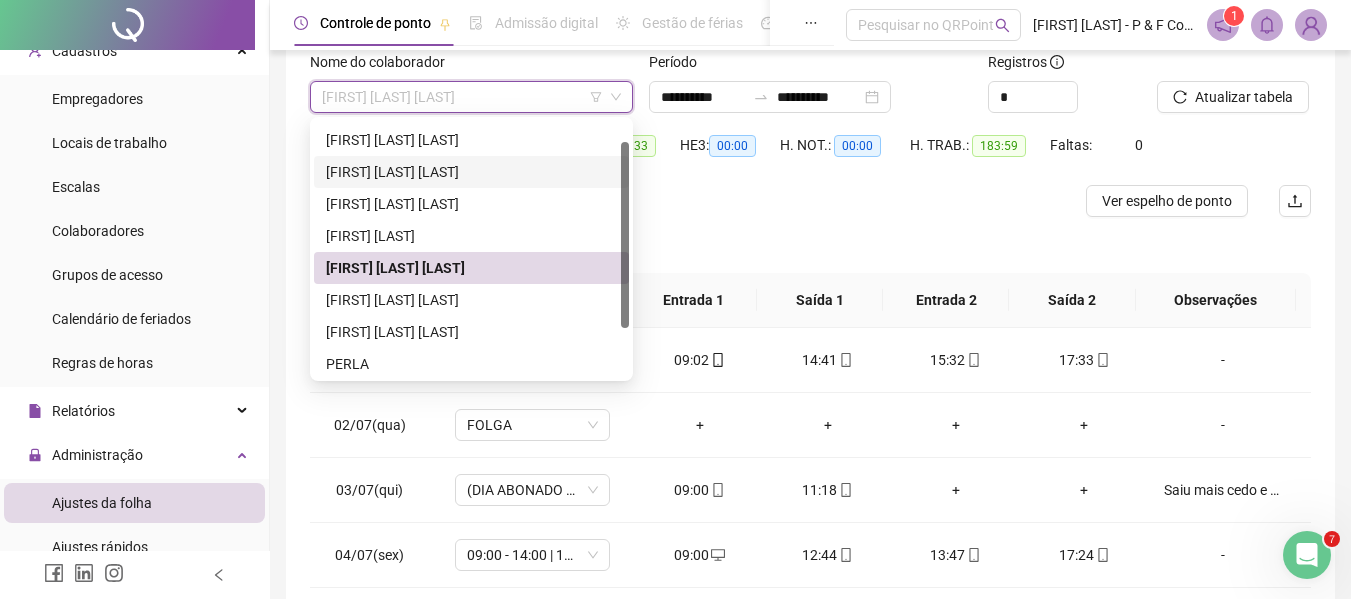 click on "[FIRST] [LAST] [LAST]" at bounding box center (471, 172) 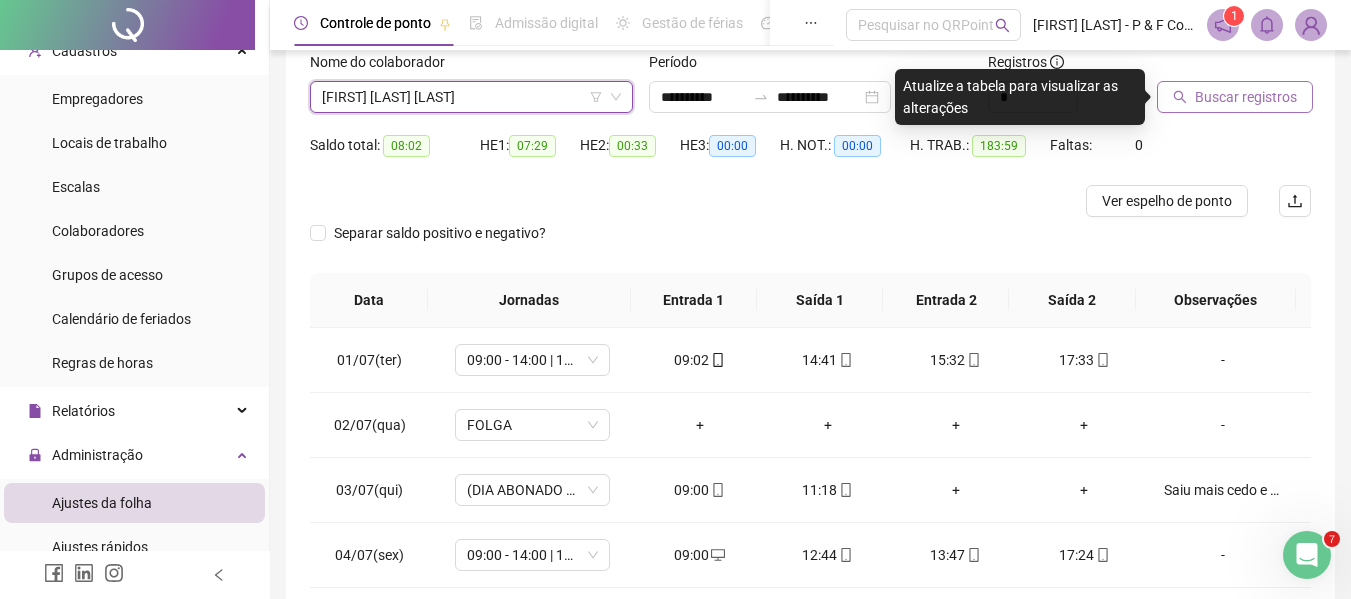 click on "Buscar registros" at bounding box center (1246, 97) 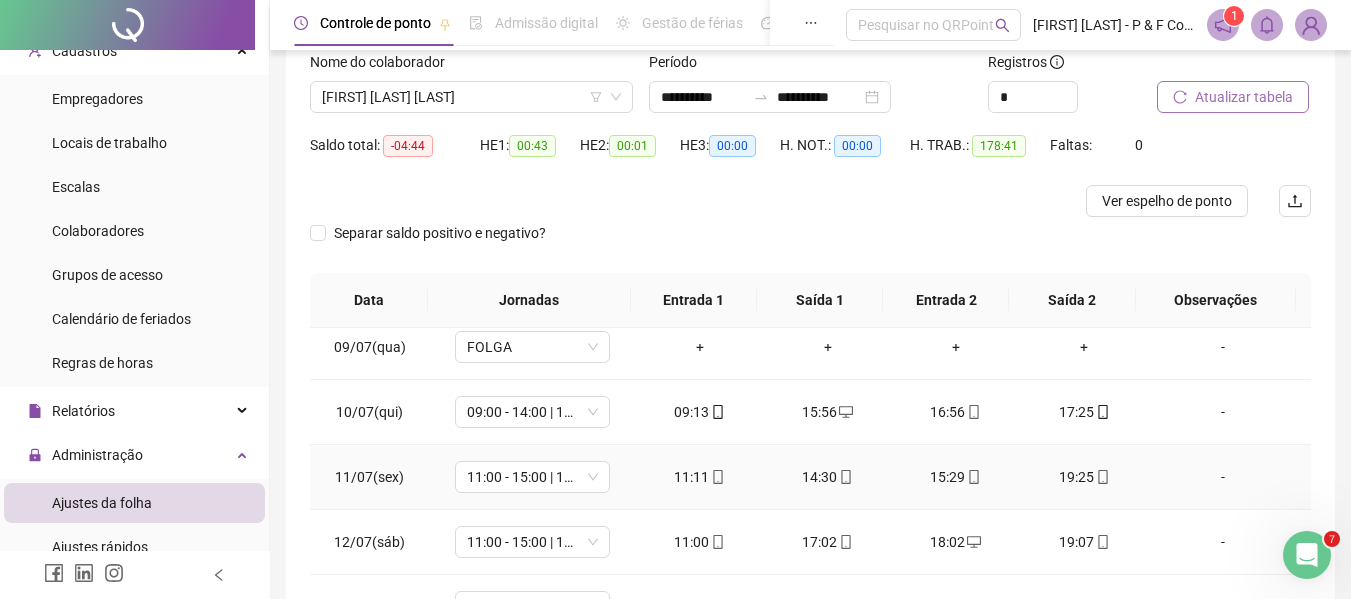 scroll, scrollTop: 600, scrollLeft: 0, axis: vertical 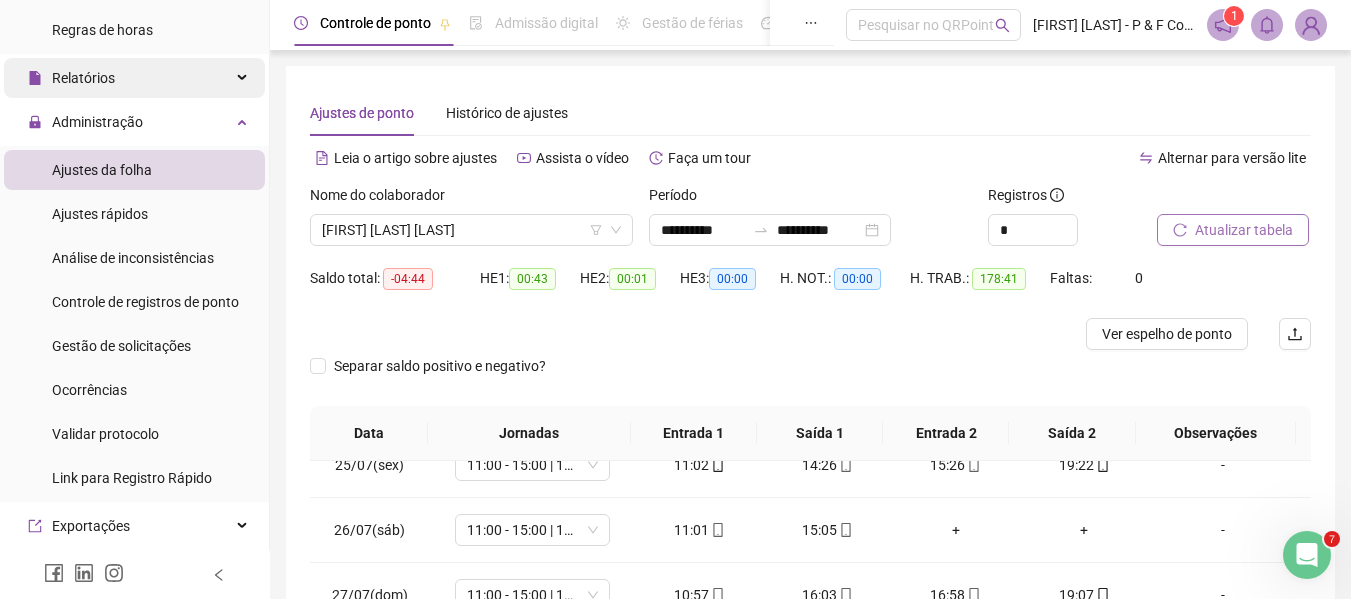 click on "Relatórios" at bounding box center [134, 78] 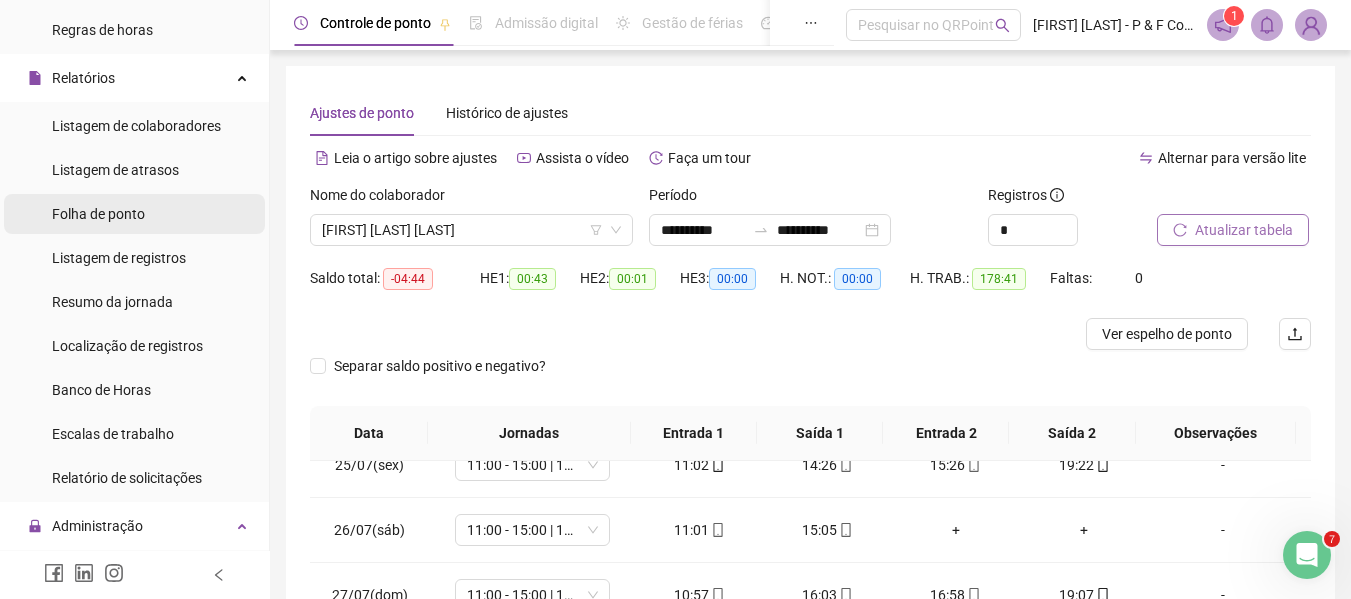 click on "Folha de ponto" at bounding box center (98, 214) 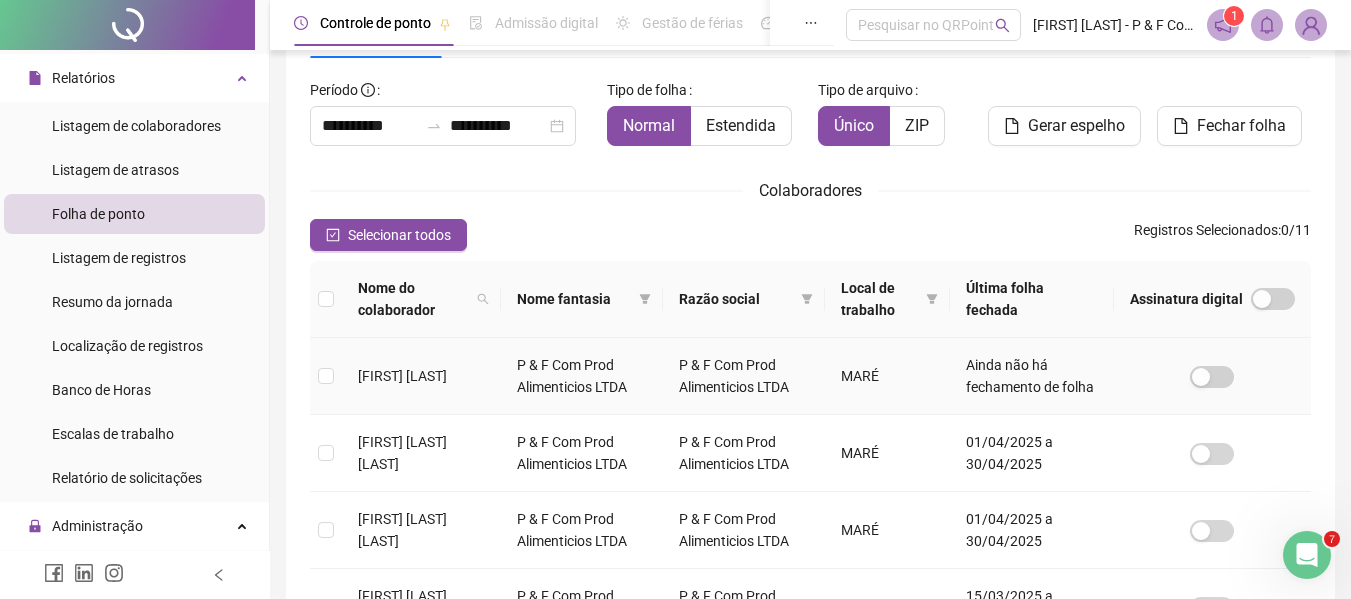 scroll, scrollTop: 243, scrollLeft: 0, axis: vertical 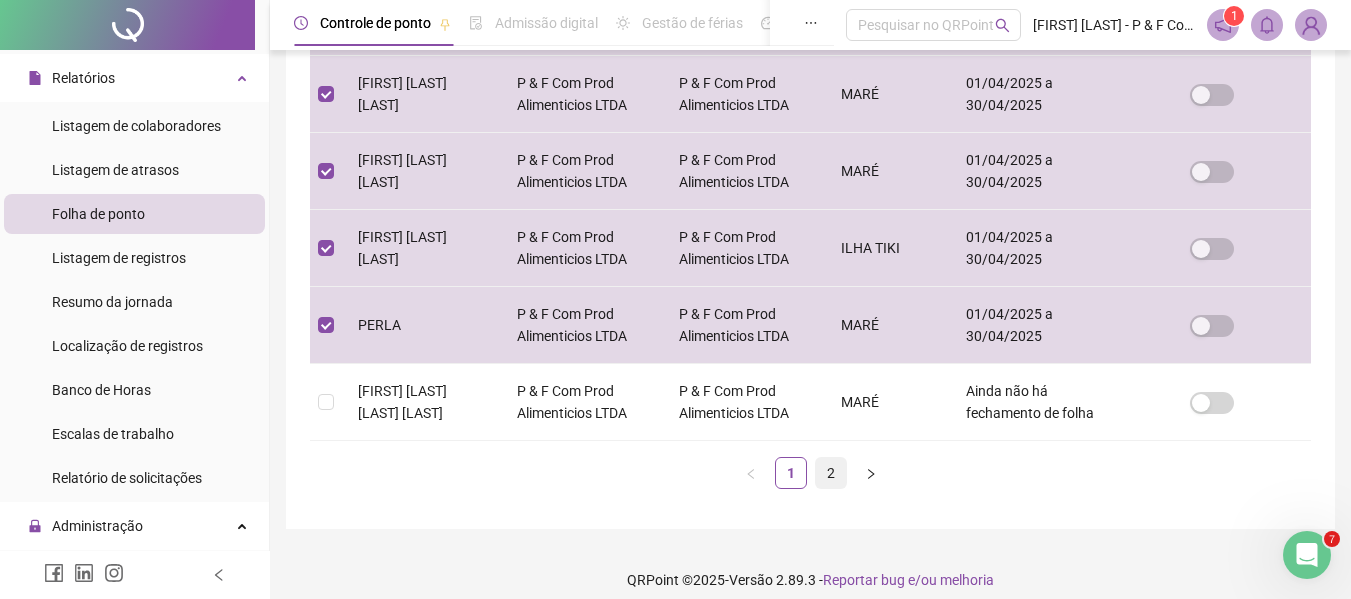 click on "2" at bounding box center (831, 473) 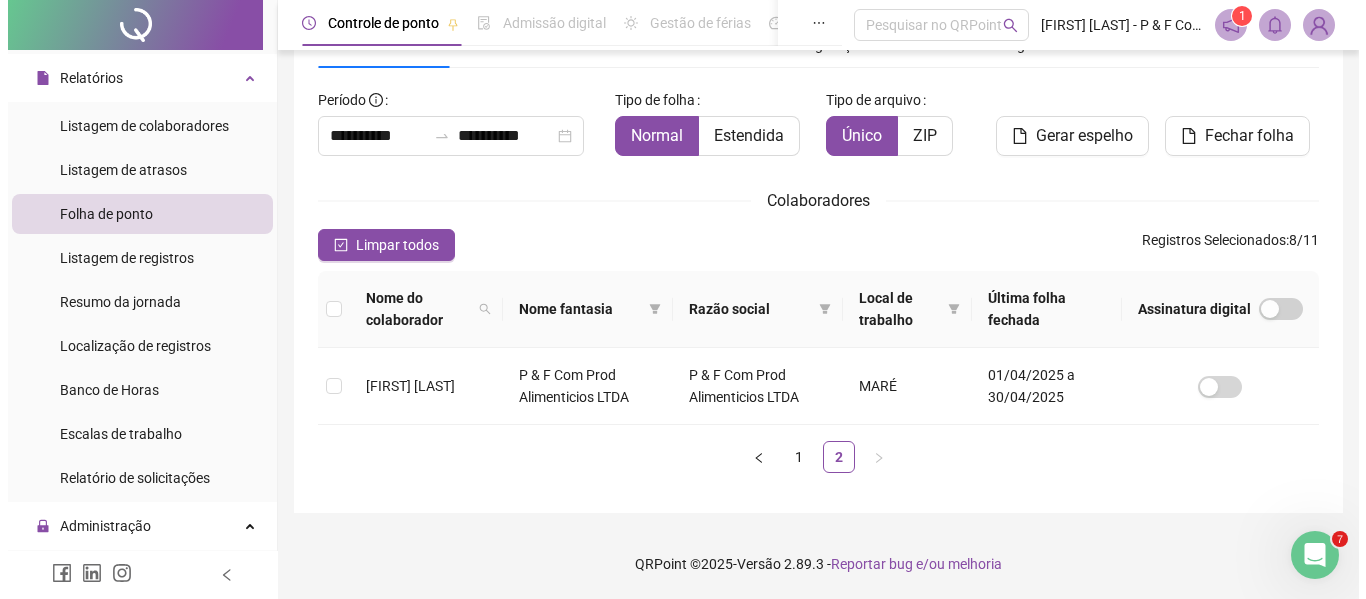scroll, scrollTop: 100, scrollLeft: 0, axis: vertical 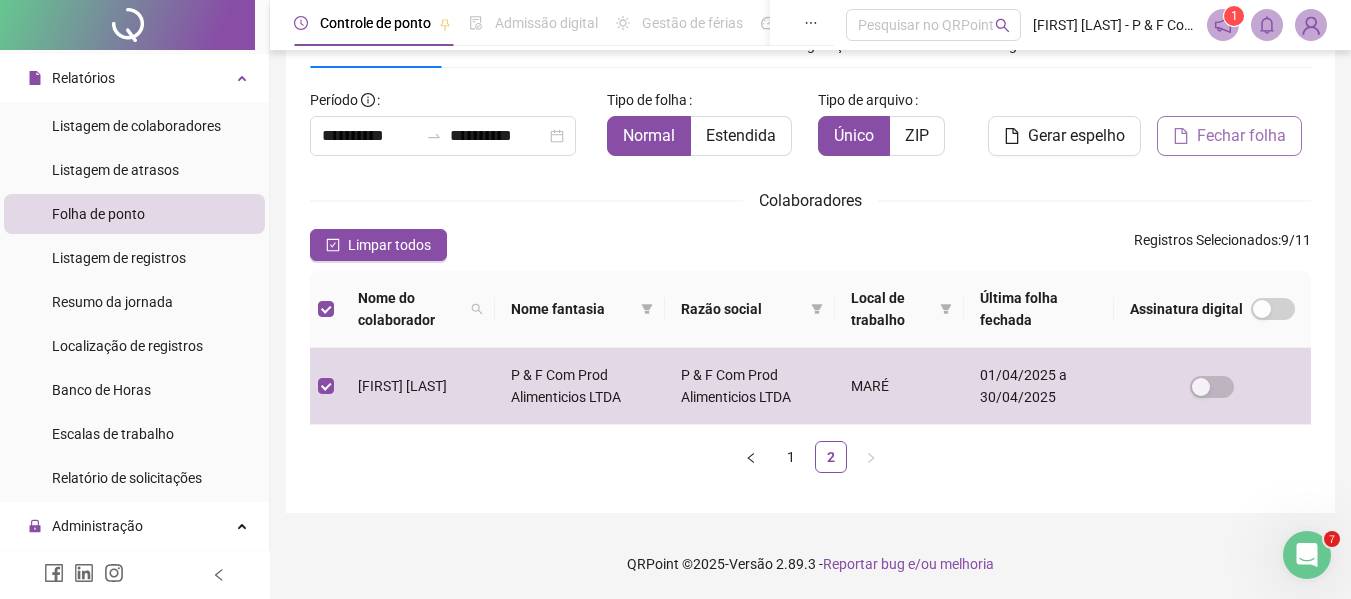 click on "Fechar folha" at bounding box center [1241, 136] 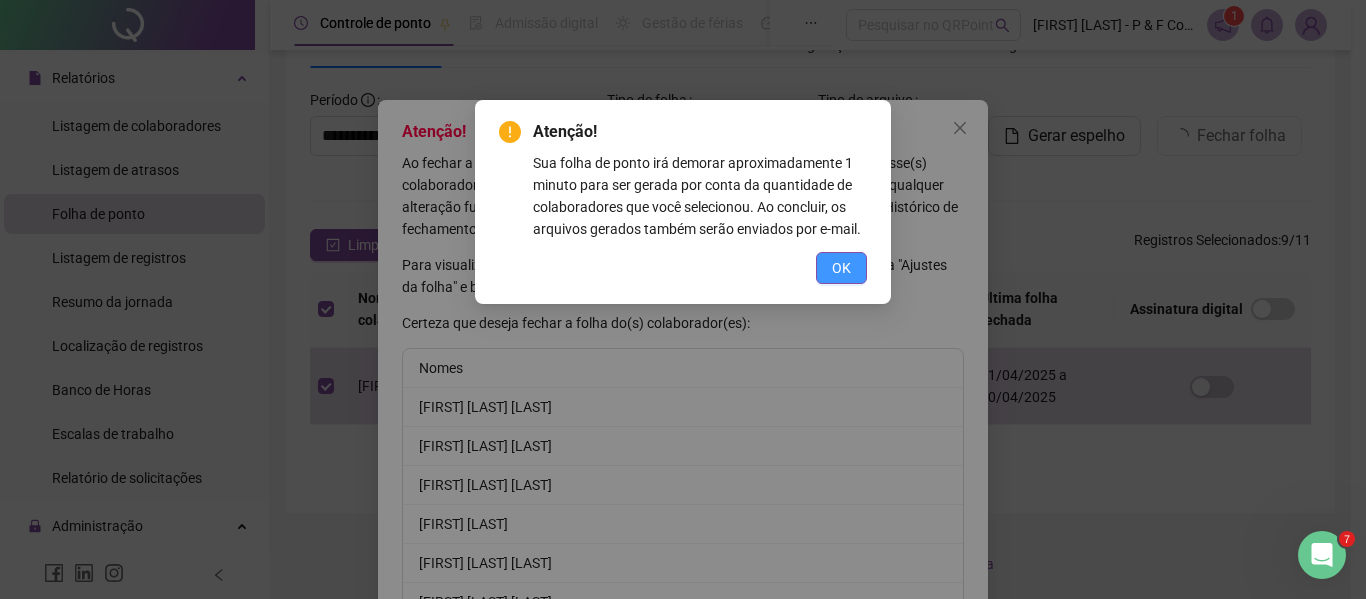 click on "OK" at bounding box center [841, 268] 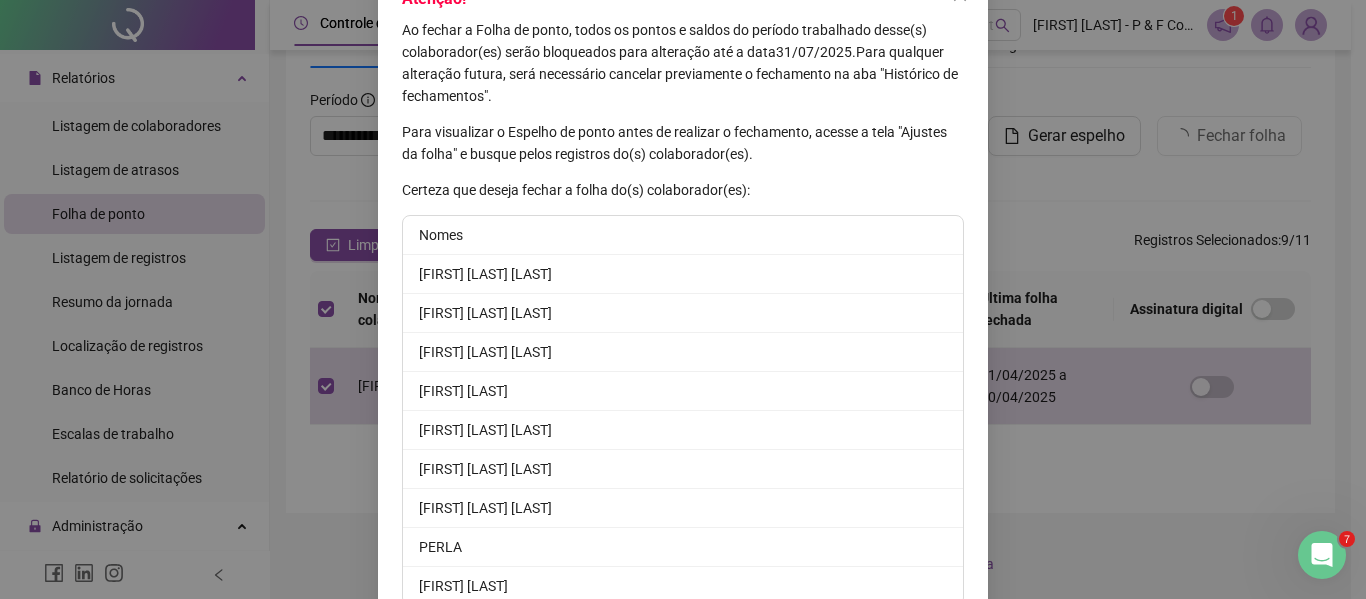 scroll, scrollTop: 228, scrollLeft: 0, axis: vertical 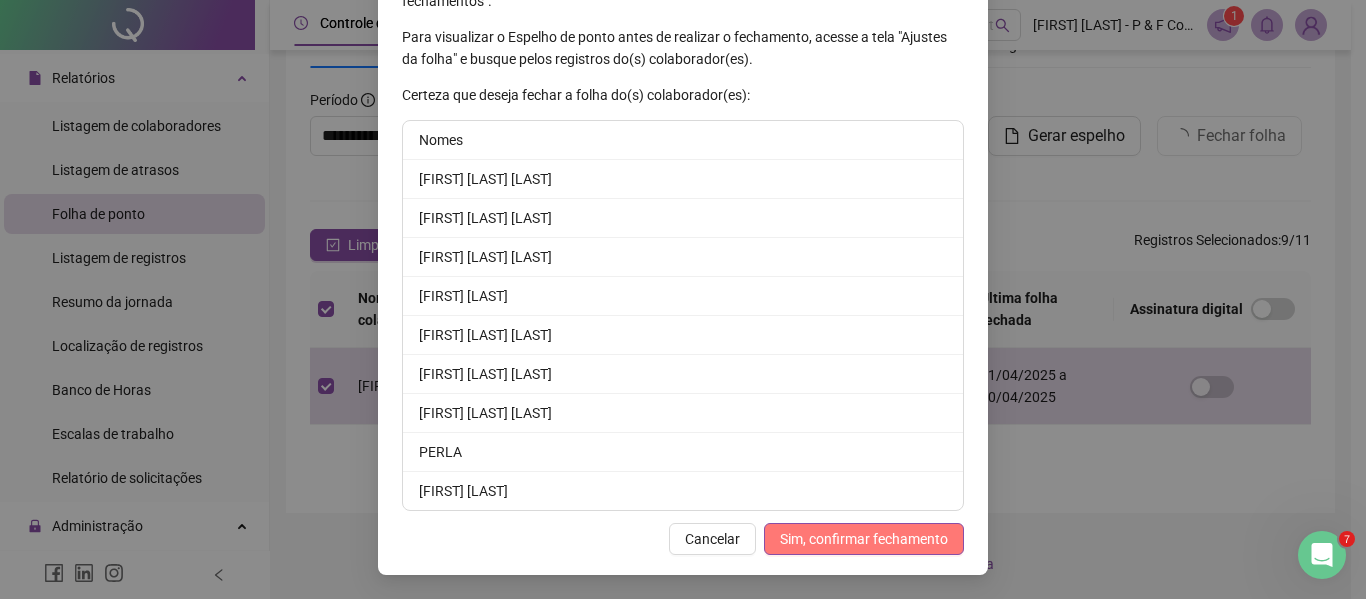 click on "Sim, confirmar fechamento" at bounding box center [864, 539] 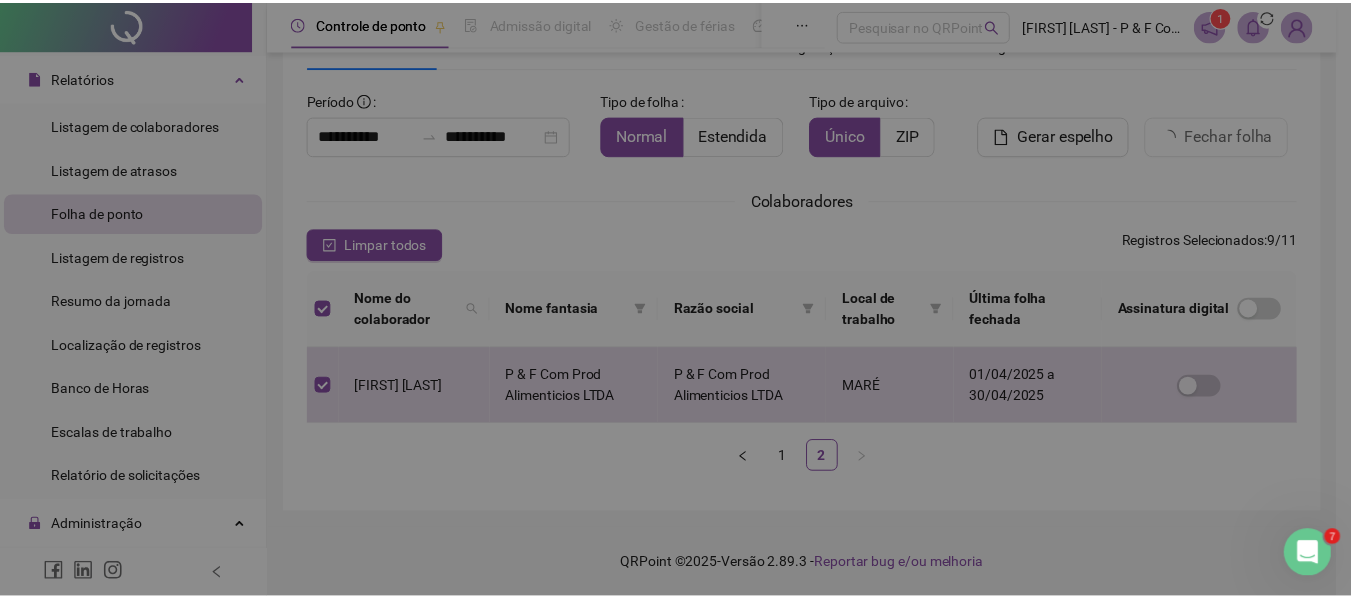 scroll, scrollTop: 130, scrollLeft: 0, axis: vertical 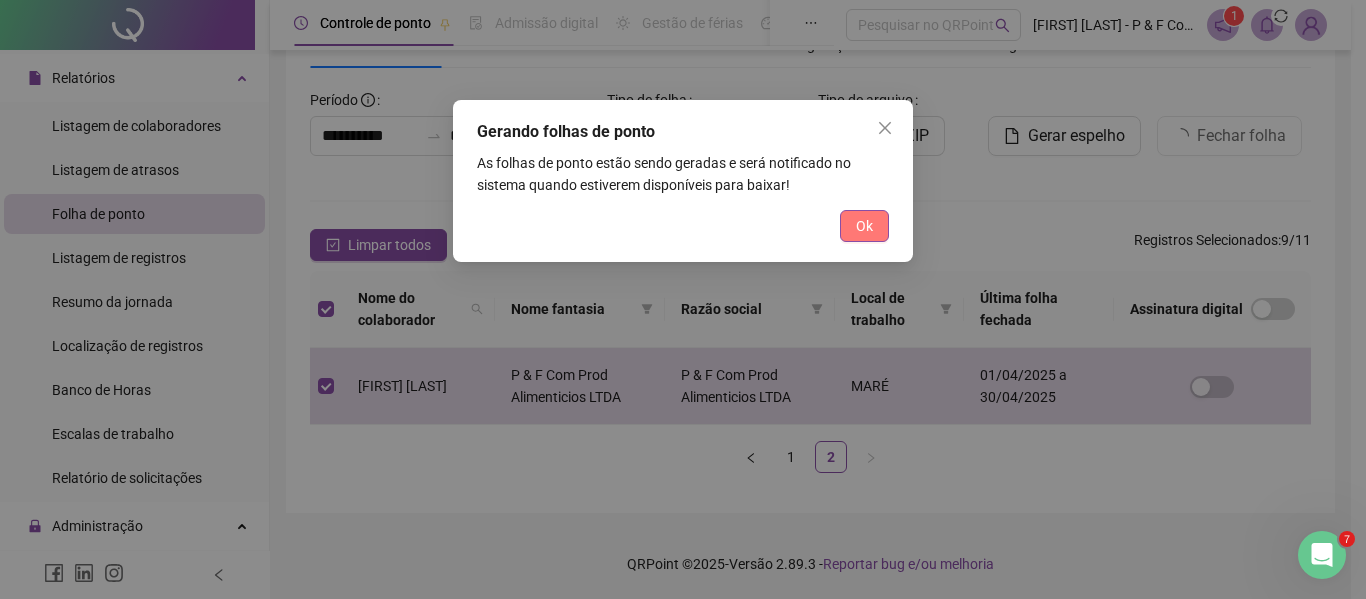 click on "Ok" at bounding box center [864, 226] 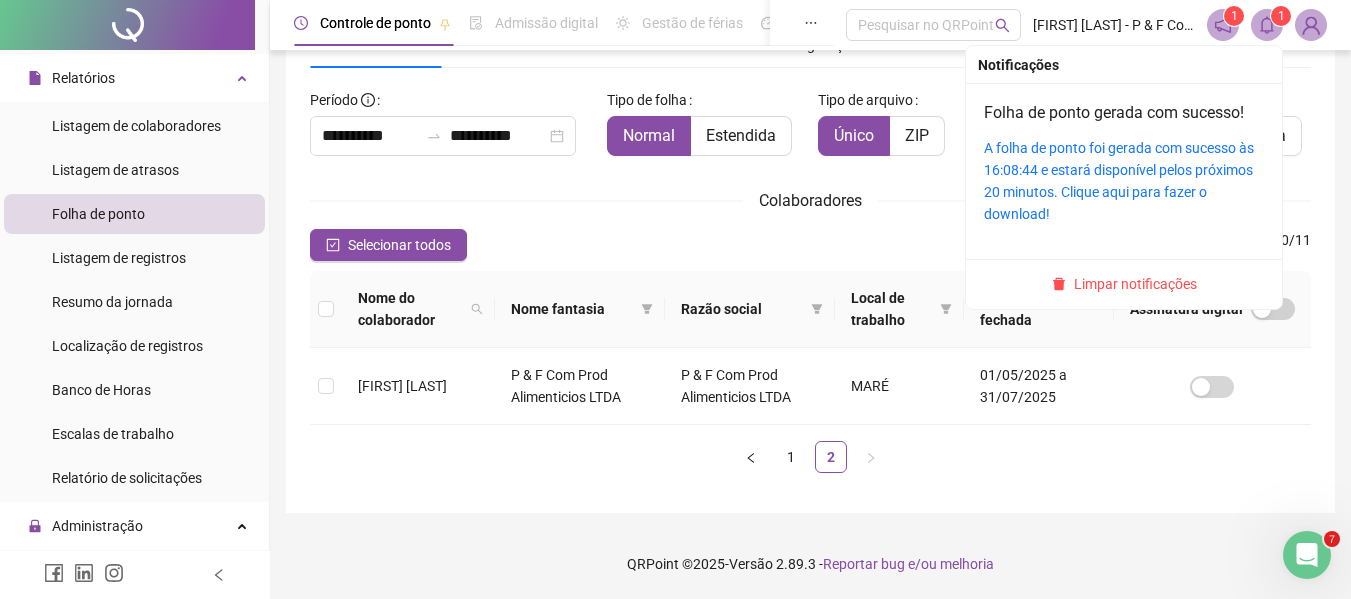 click at bounding box center (1267, 25) 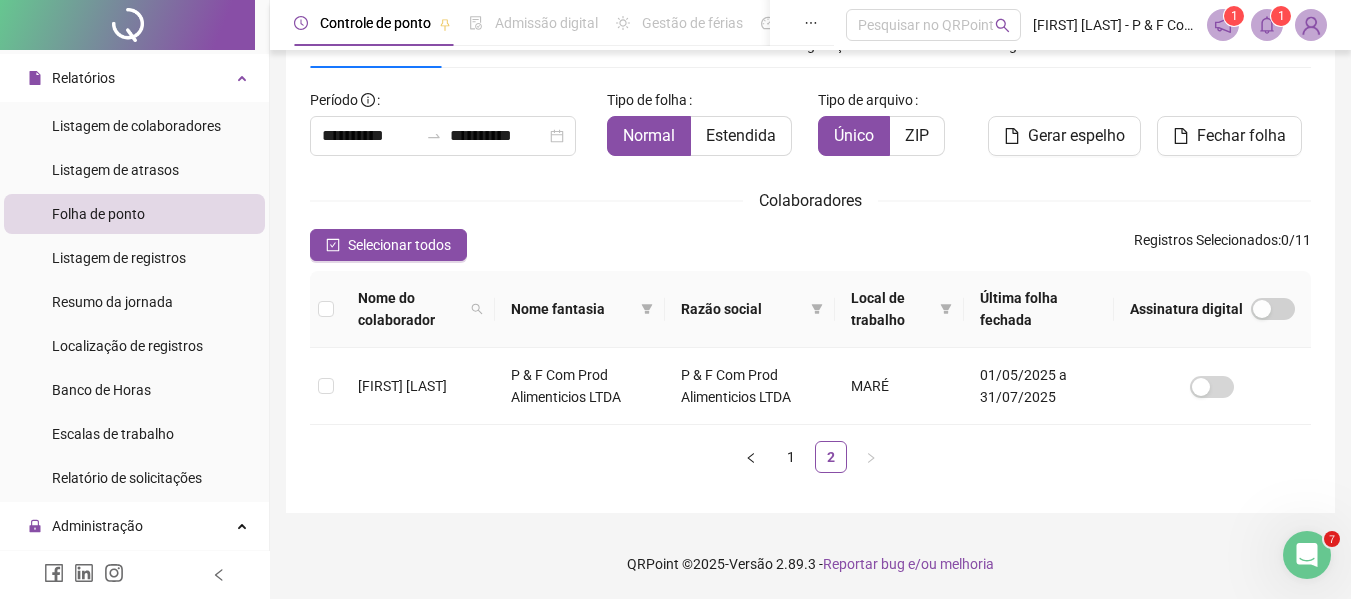click at bounding box center (1267, 25) 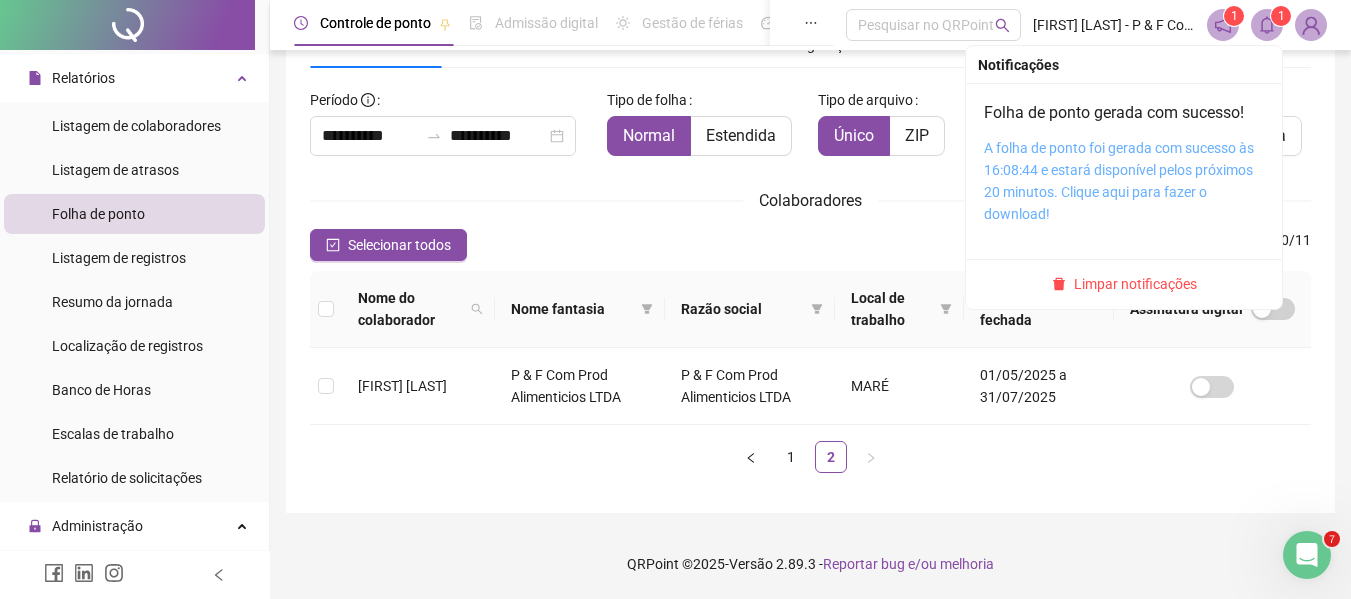 click on "A folha de ponto foi gerada com sucesso às 16:08:44 e estará disponível pelos próximos 20 minutos.
Clique aqui para fazer o download!" at bounding box center (1119, 181) 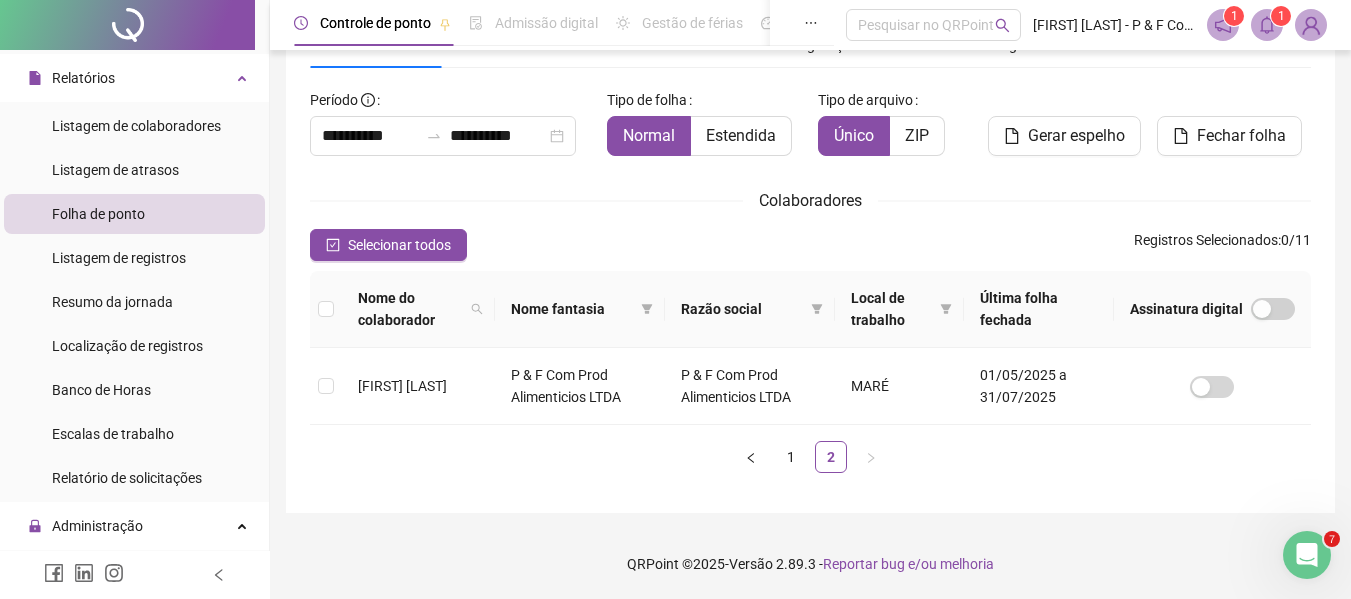 drag, startPoint x: 459, startPoint y: 242, endPoint x: 497, endPoint y: 240, distance: 38.052597 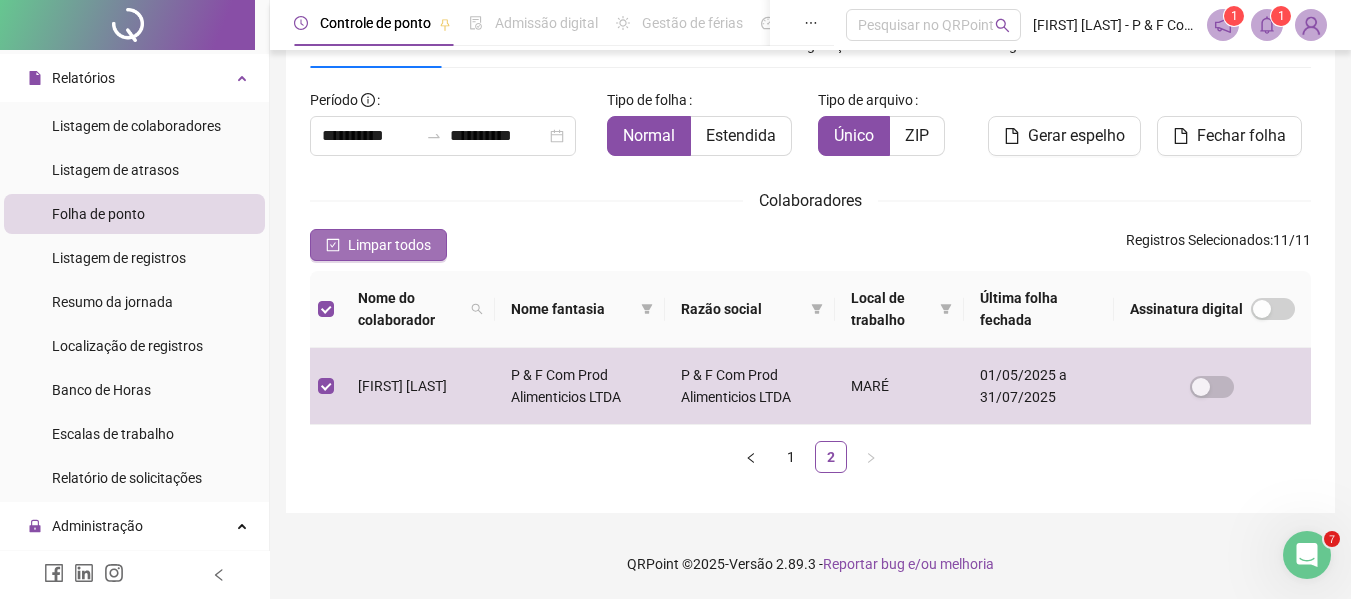 click on "Limpar todos" at bounding box center (389, 245) 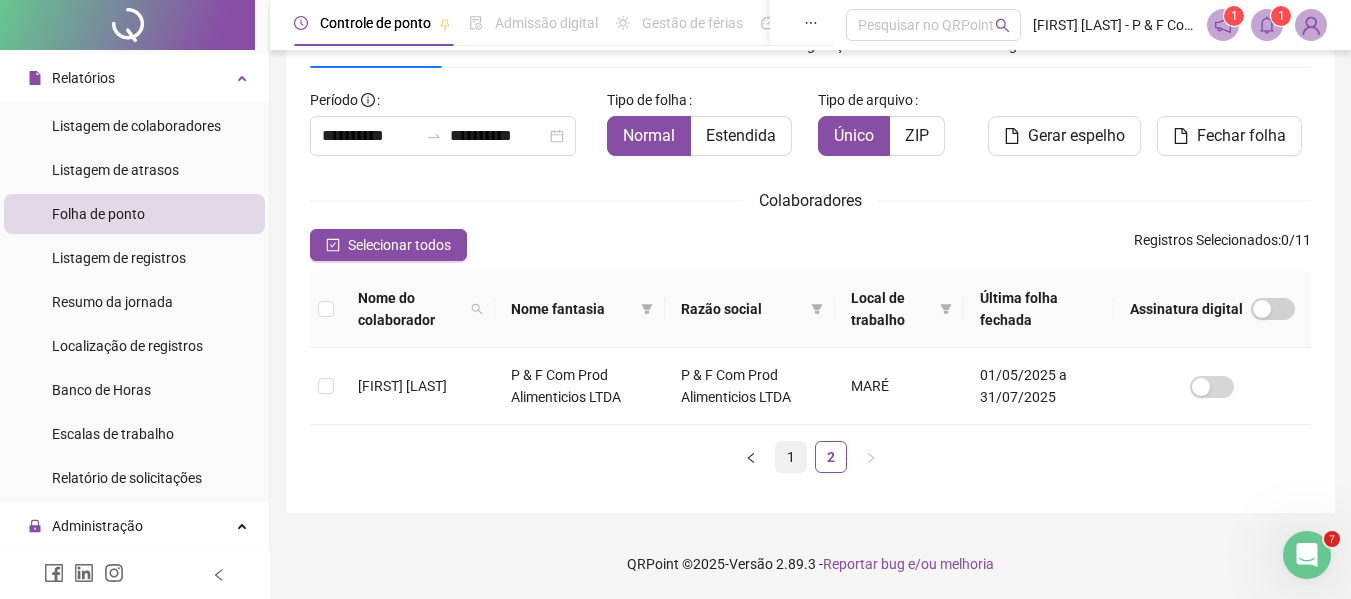 click on "1" at bounding box center [791, 457] 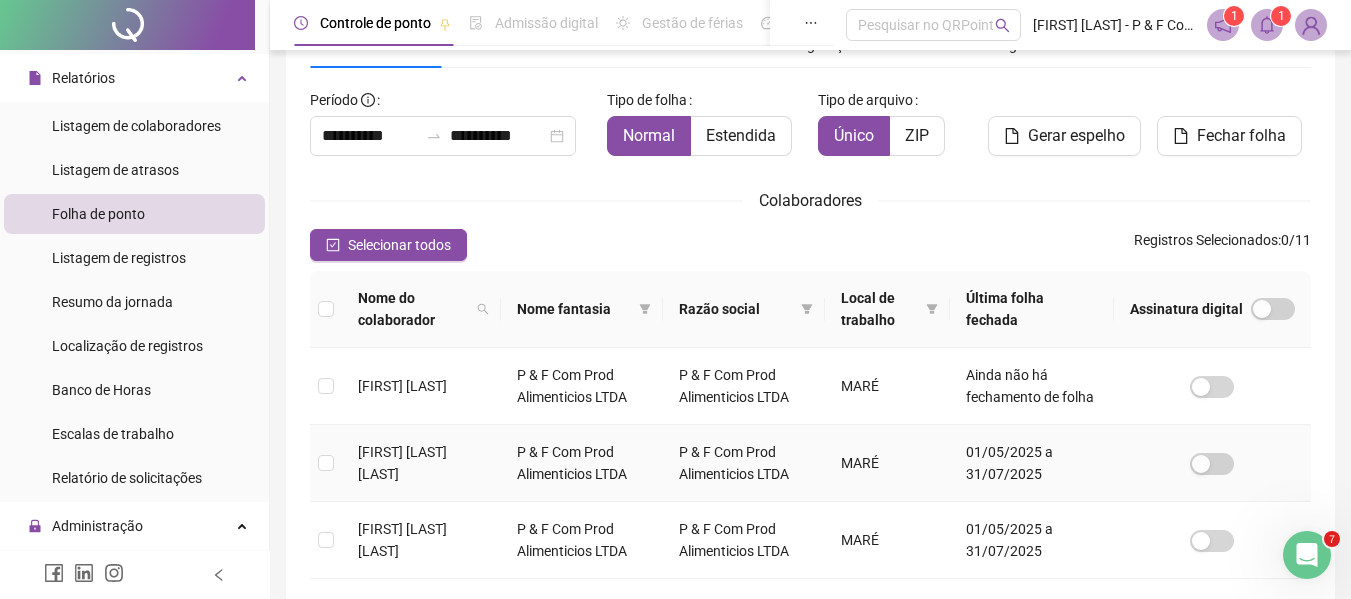 scroll, scrollTop: 110, scrollLeft: 0, axis: vertical 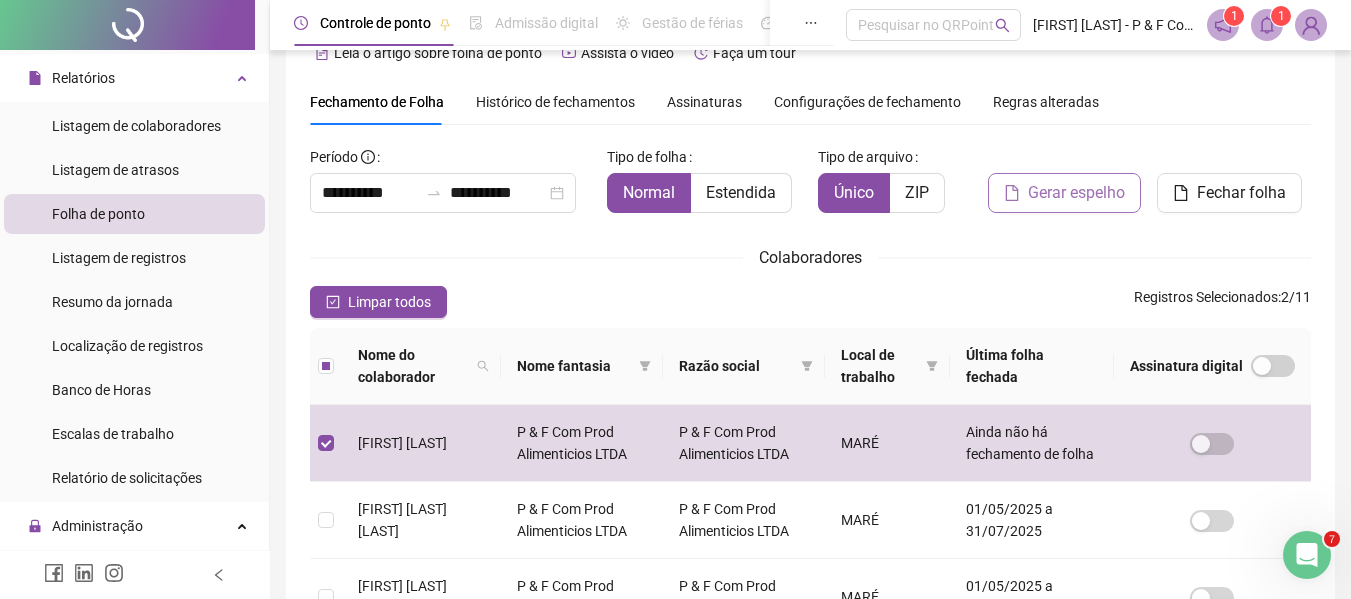 click on "Gerar espelho" at bounding box center (1076, 193) 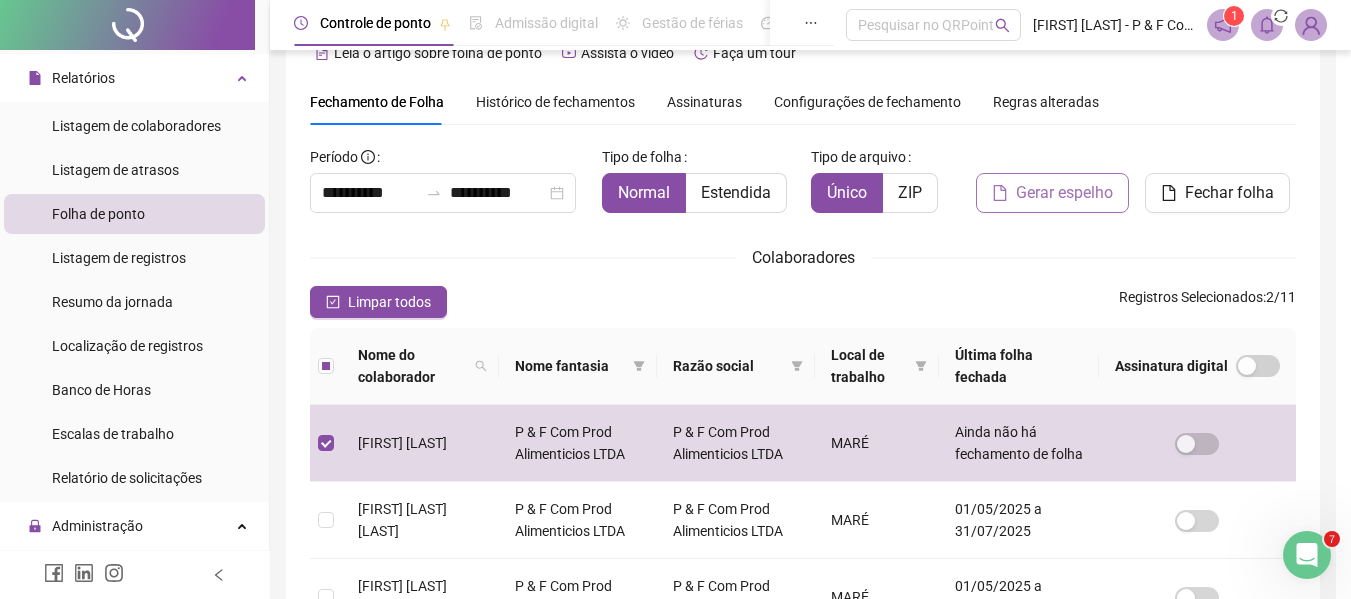 scroll, scrollTop: 110, scrollLeft: 0, axis: vertical 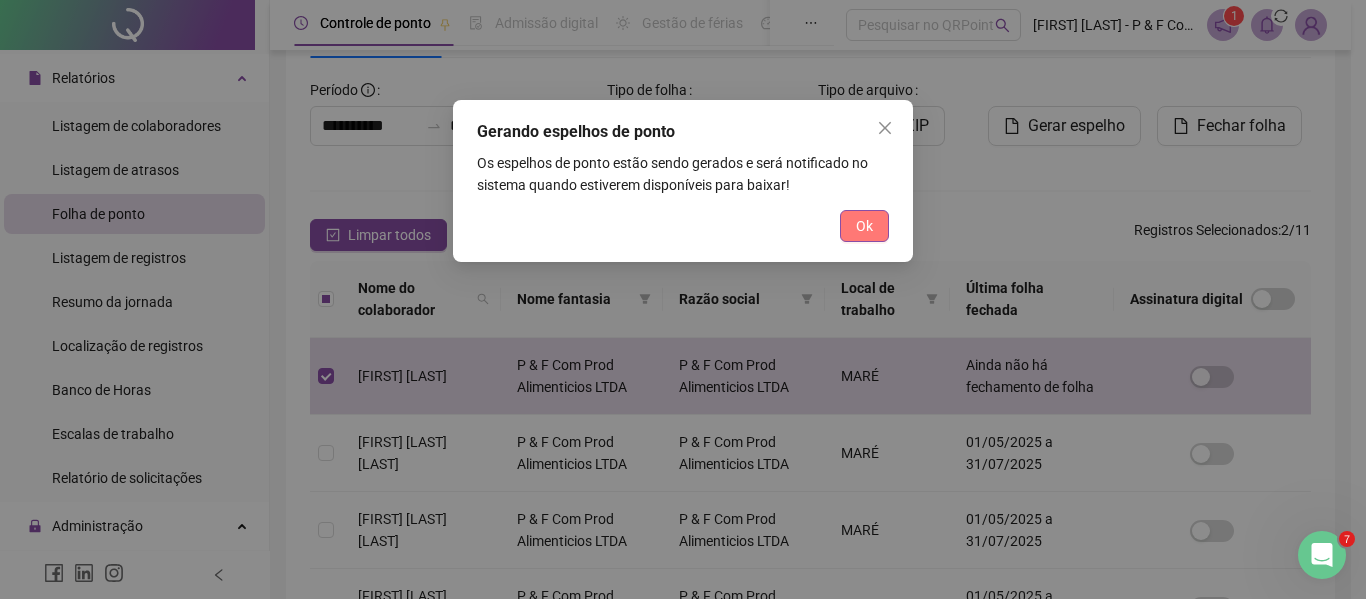 click on "Ok" at bounding box center [864, 226] 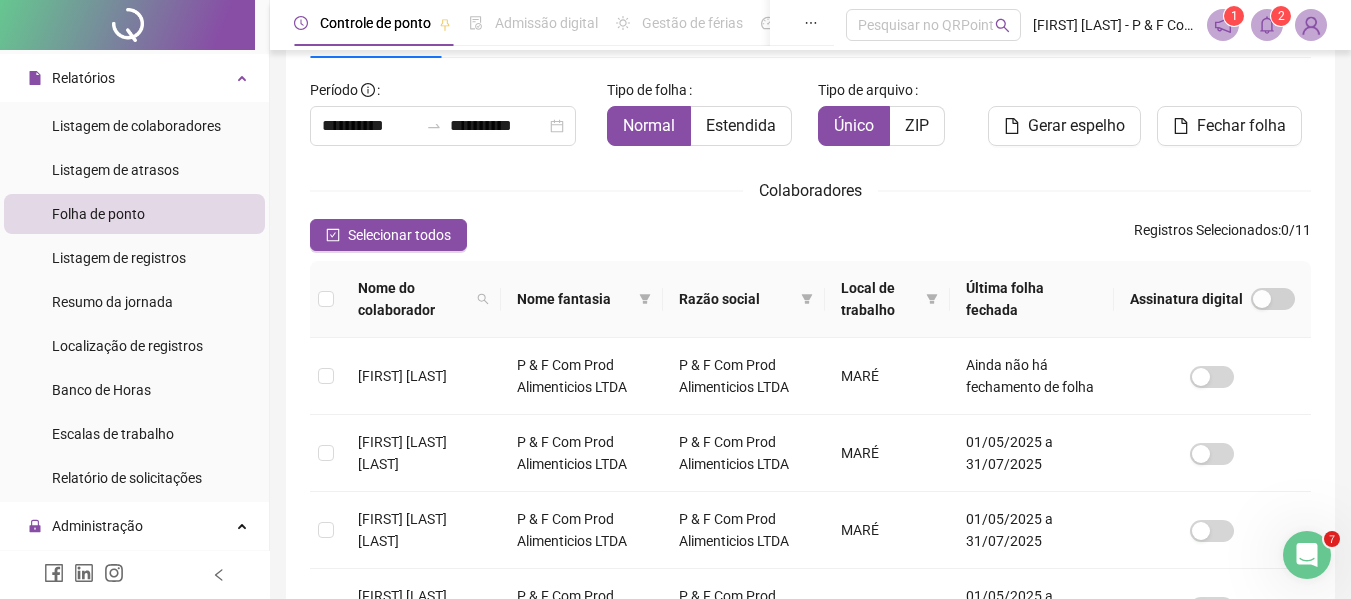 click at bounding box center (1267, 25) 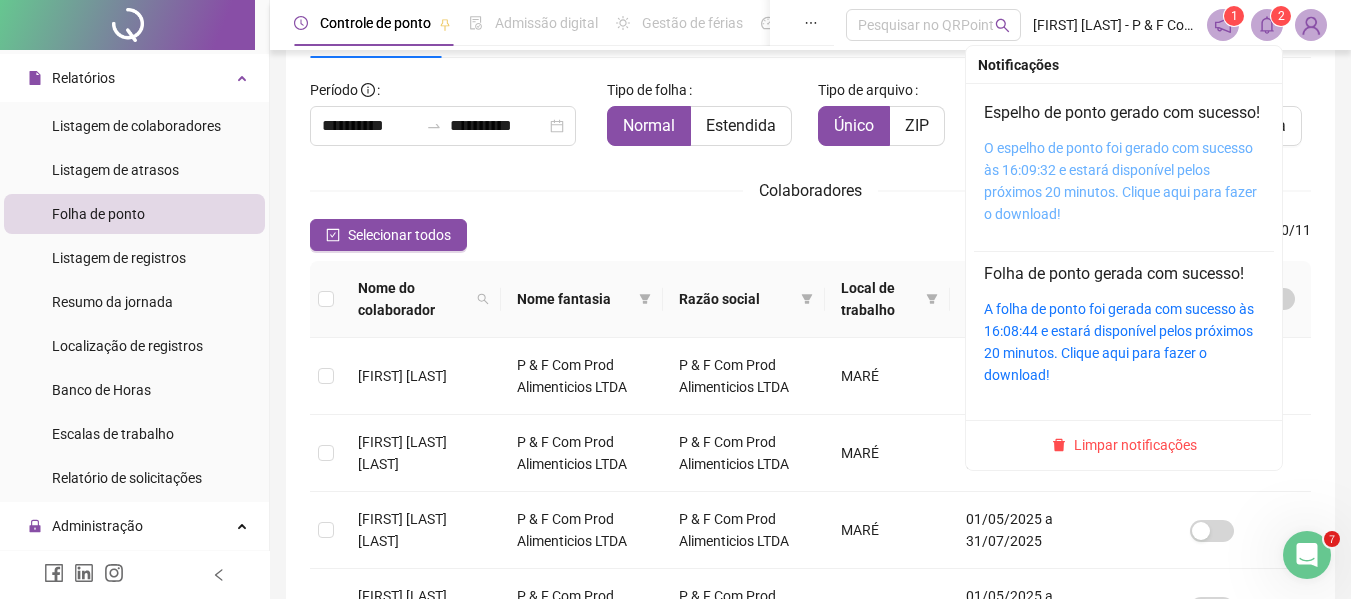 click on "O espelho de ponto foi gerado com sucesso às 16:09:32 e estará disponível pelos próximos 20 minutos.
Clique aqui para fazer o download!" at bounding box center (1120, 181) 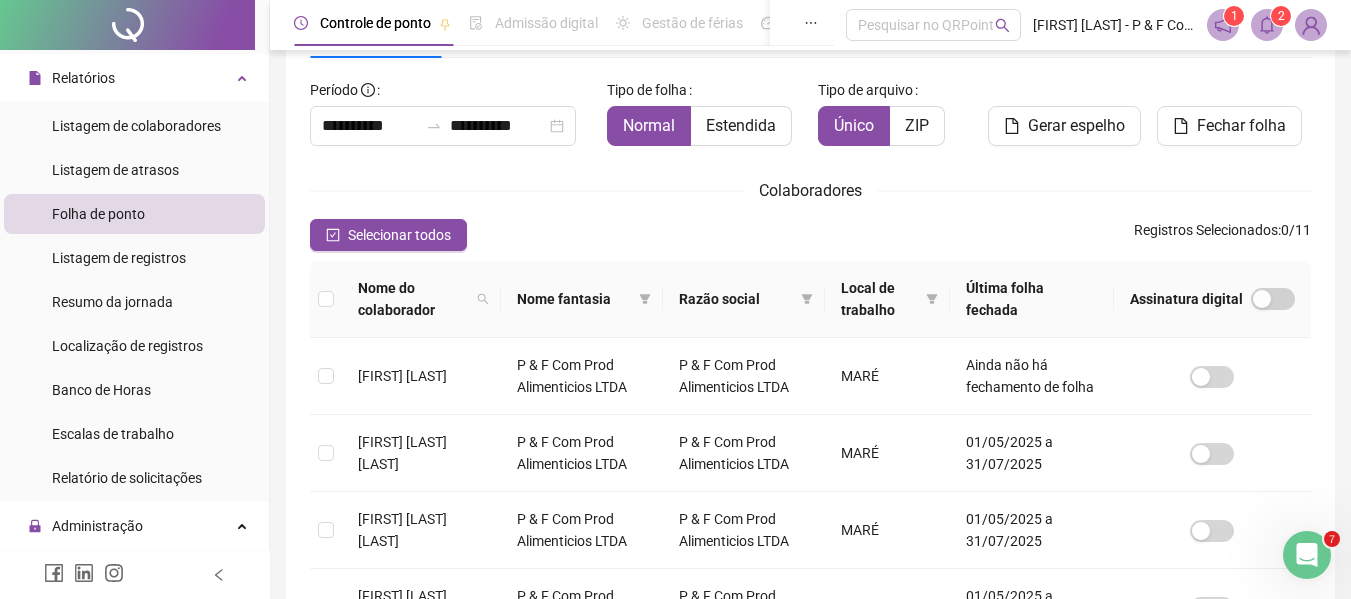 scroll, scrollTop: 533, scrollLeft: 0, axis: vertical 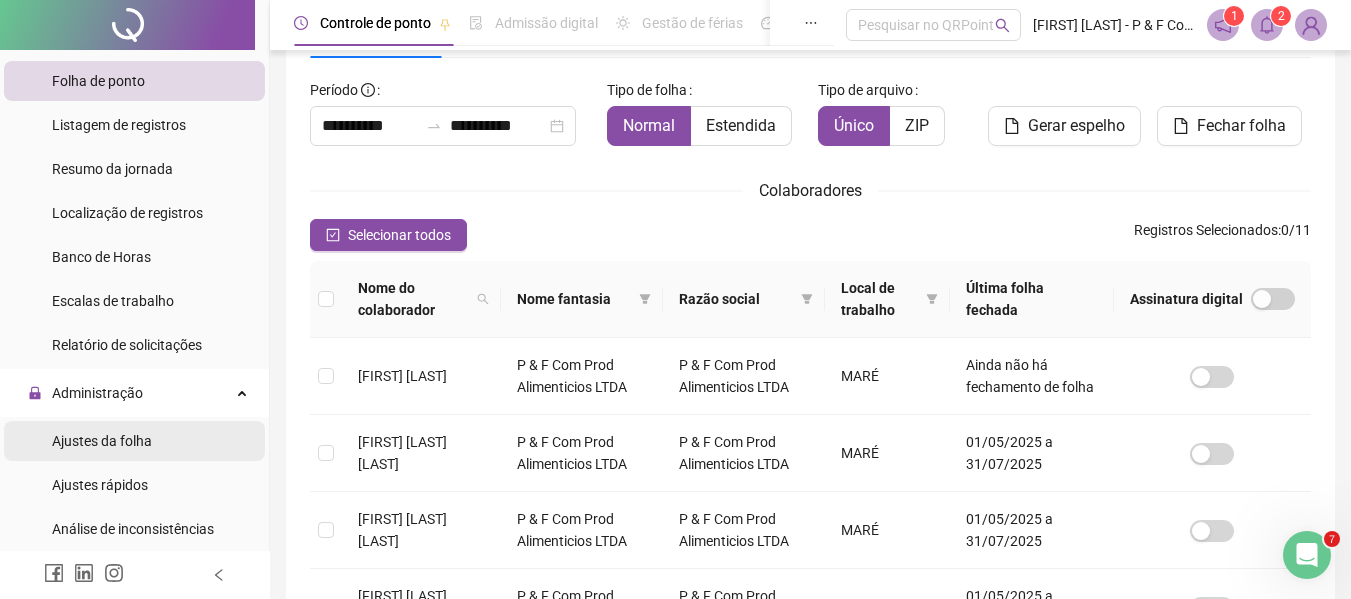 click on "Ajustes da folha" at bounding box center [102, 441] 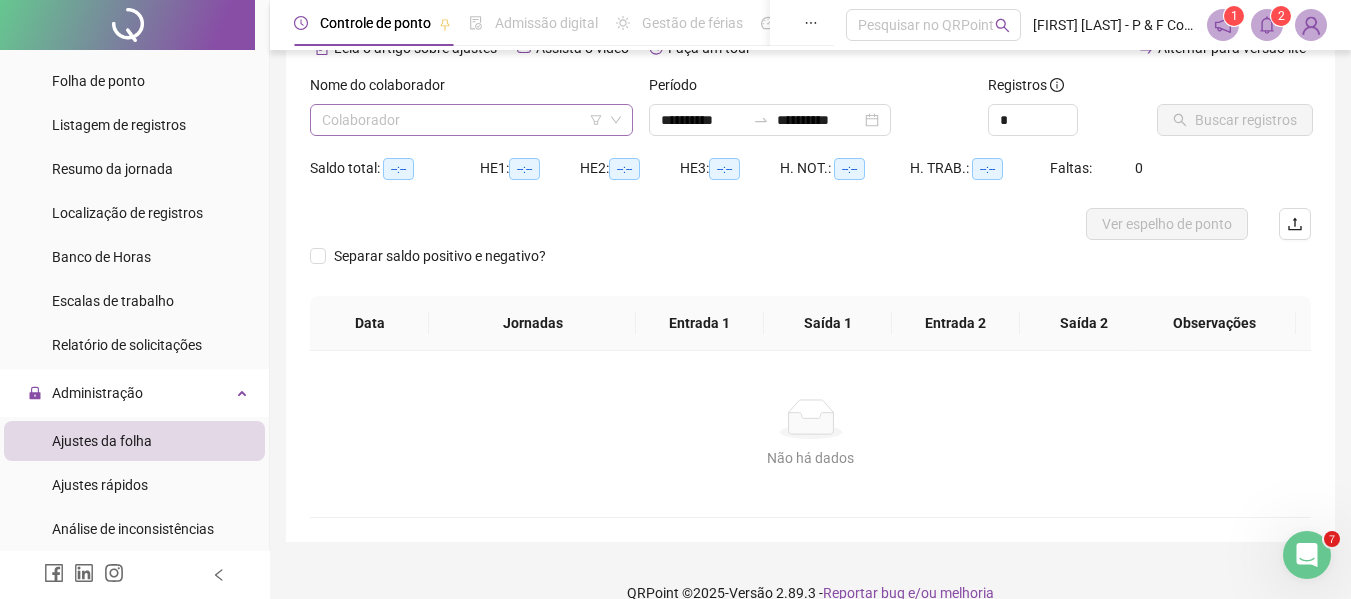 click at bounding box center [462, 120] 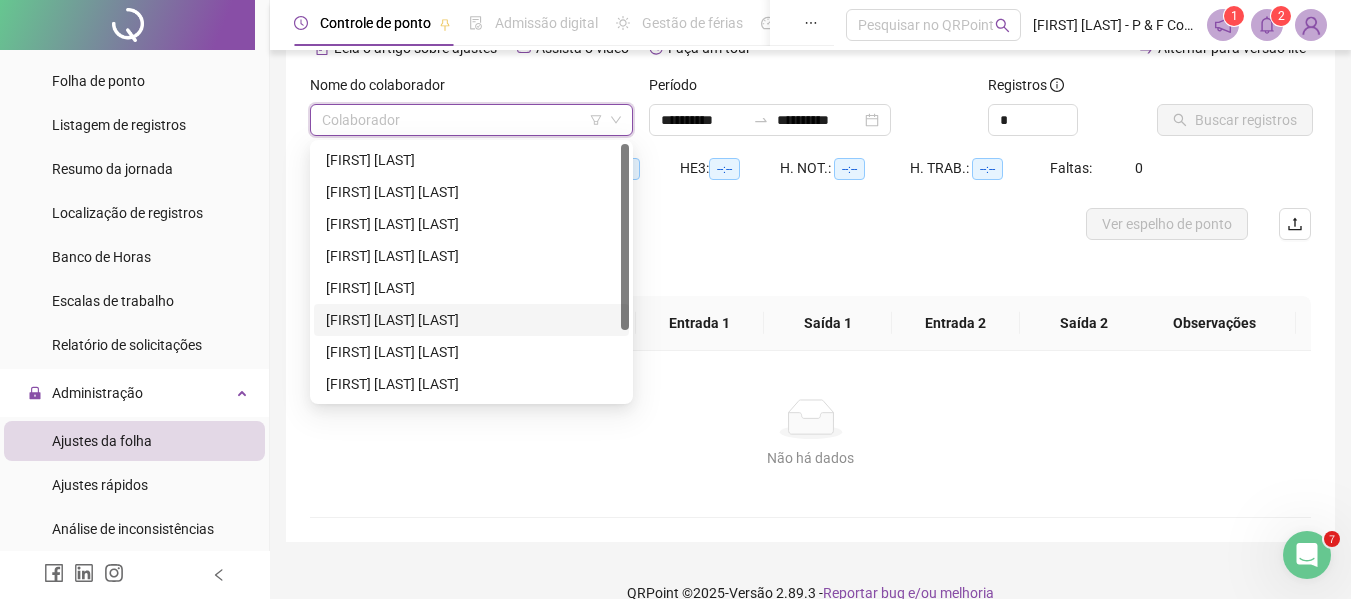 scroll, scrollTop: 96, scrollLeft: 0, axis: vertical 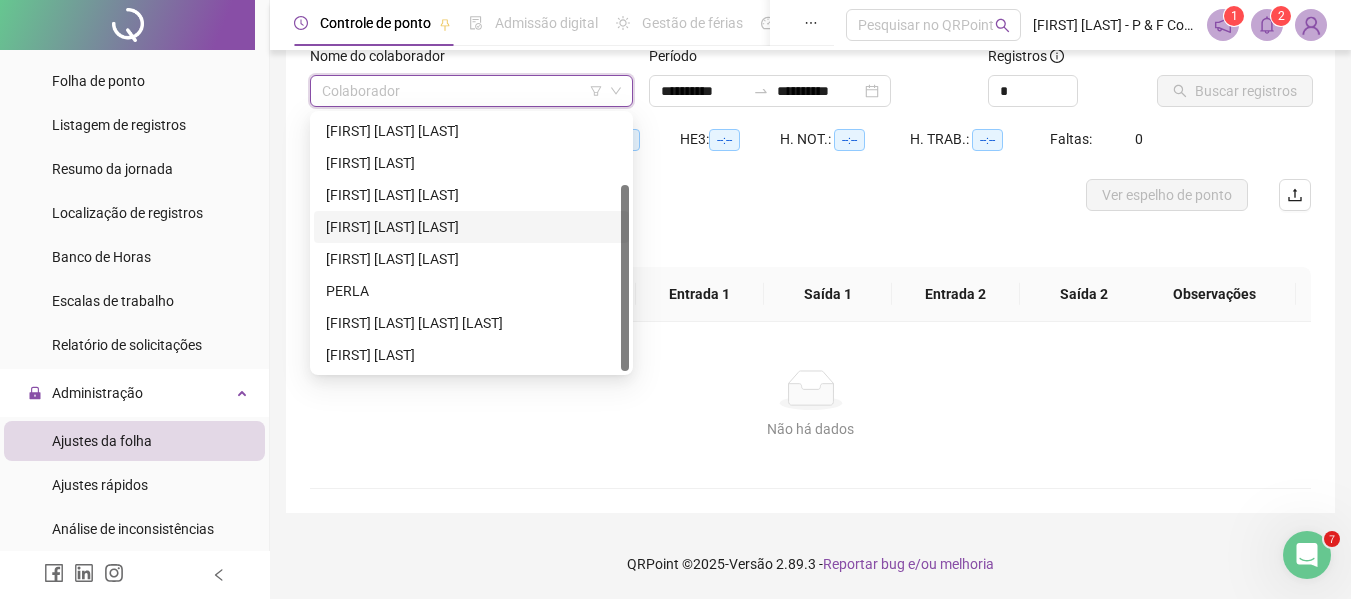 click on "[FIRST] [LAST] [LAST]" at bounding box center (471, 227) 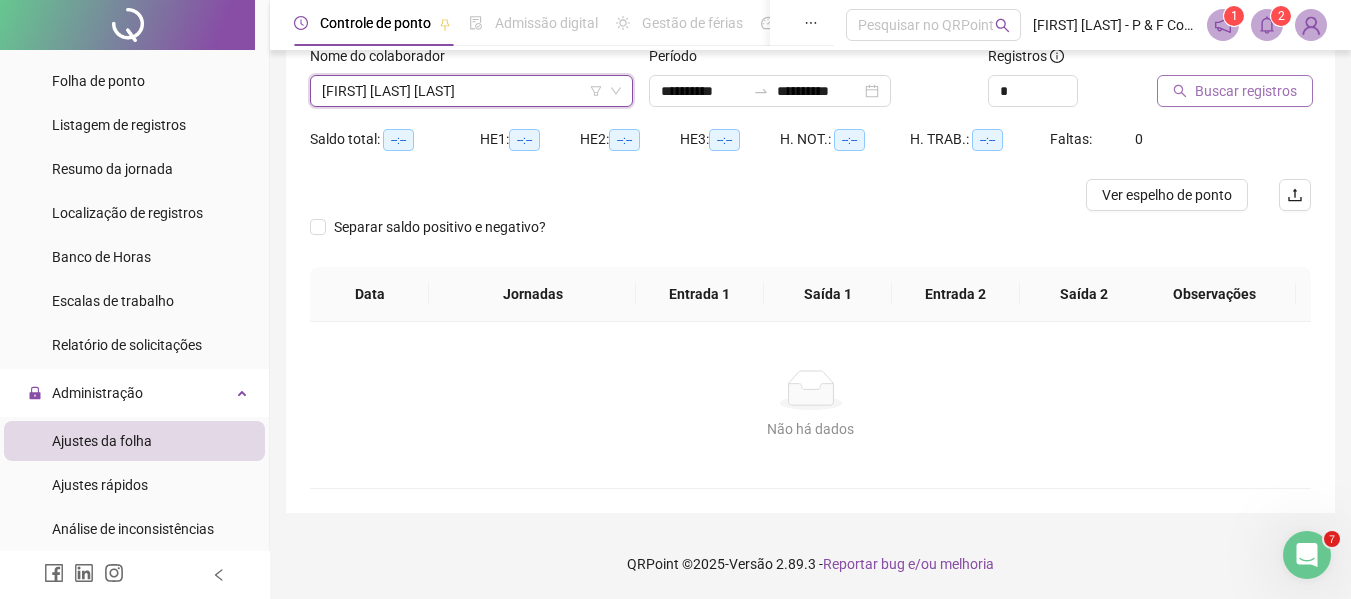click on "Buscar registros" at bounding box center (1246, 91) 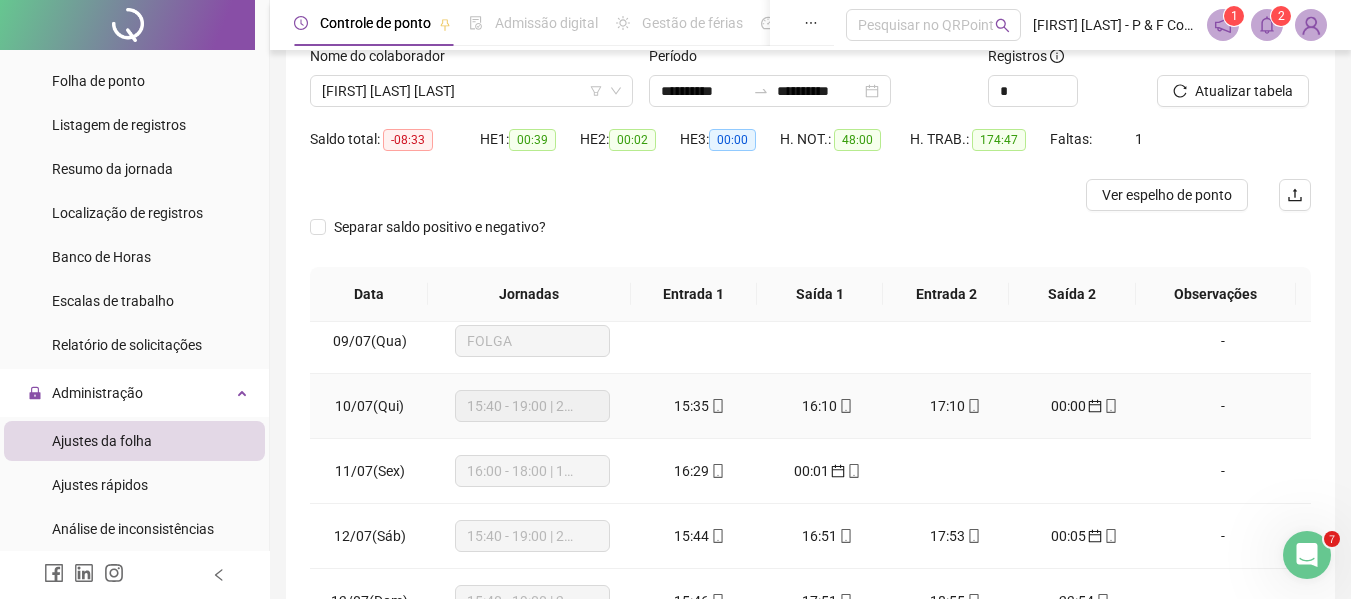 scroll, scrollTop: 600, scrollLeft: 0, axis: vertical 